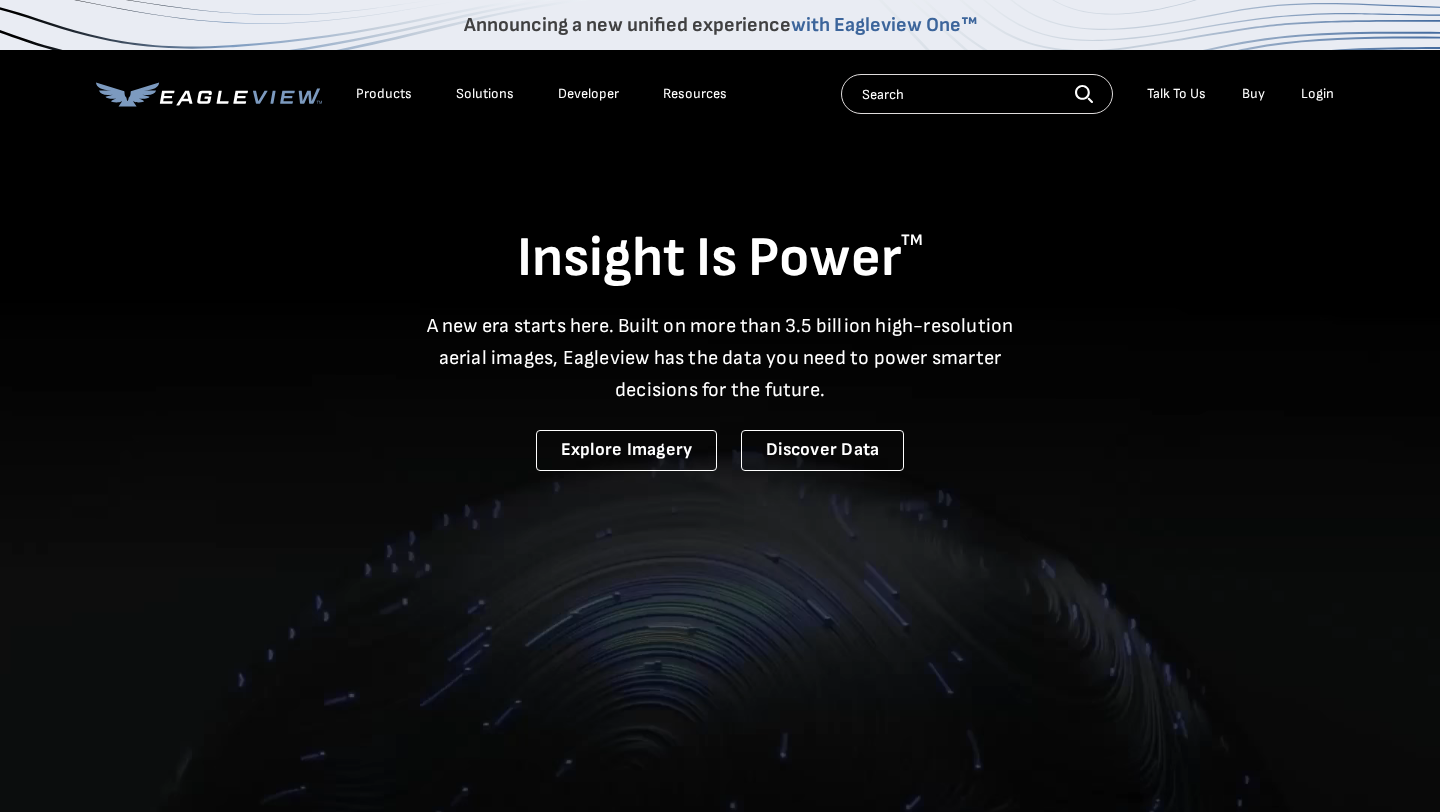 scroll, scrollTop: 0, scrollLeft: 0, axis: both 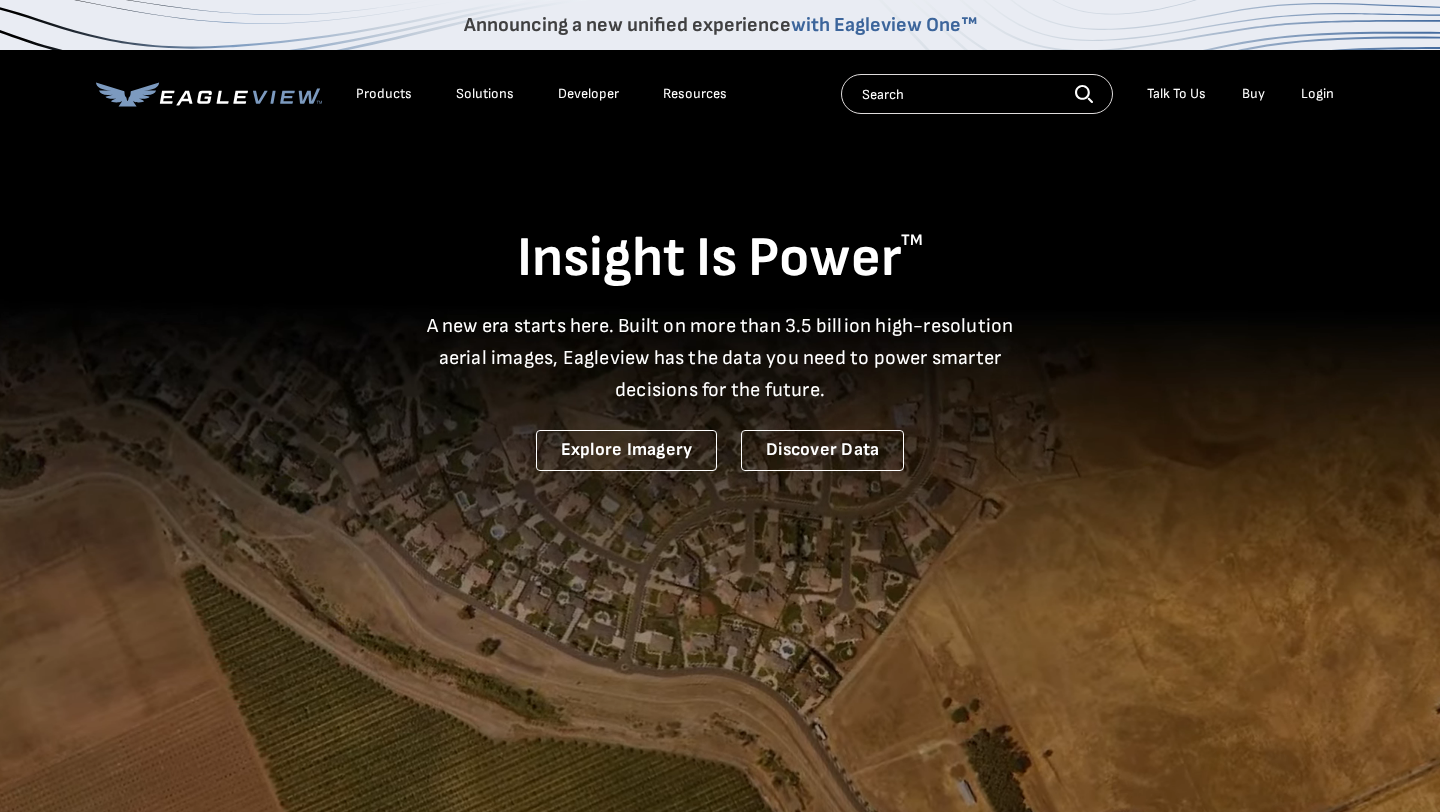 click on "Login" at bounding box center [1317, 94] 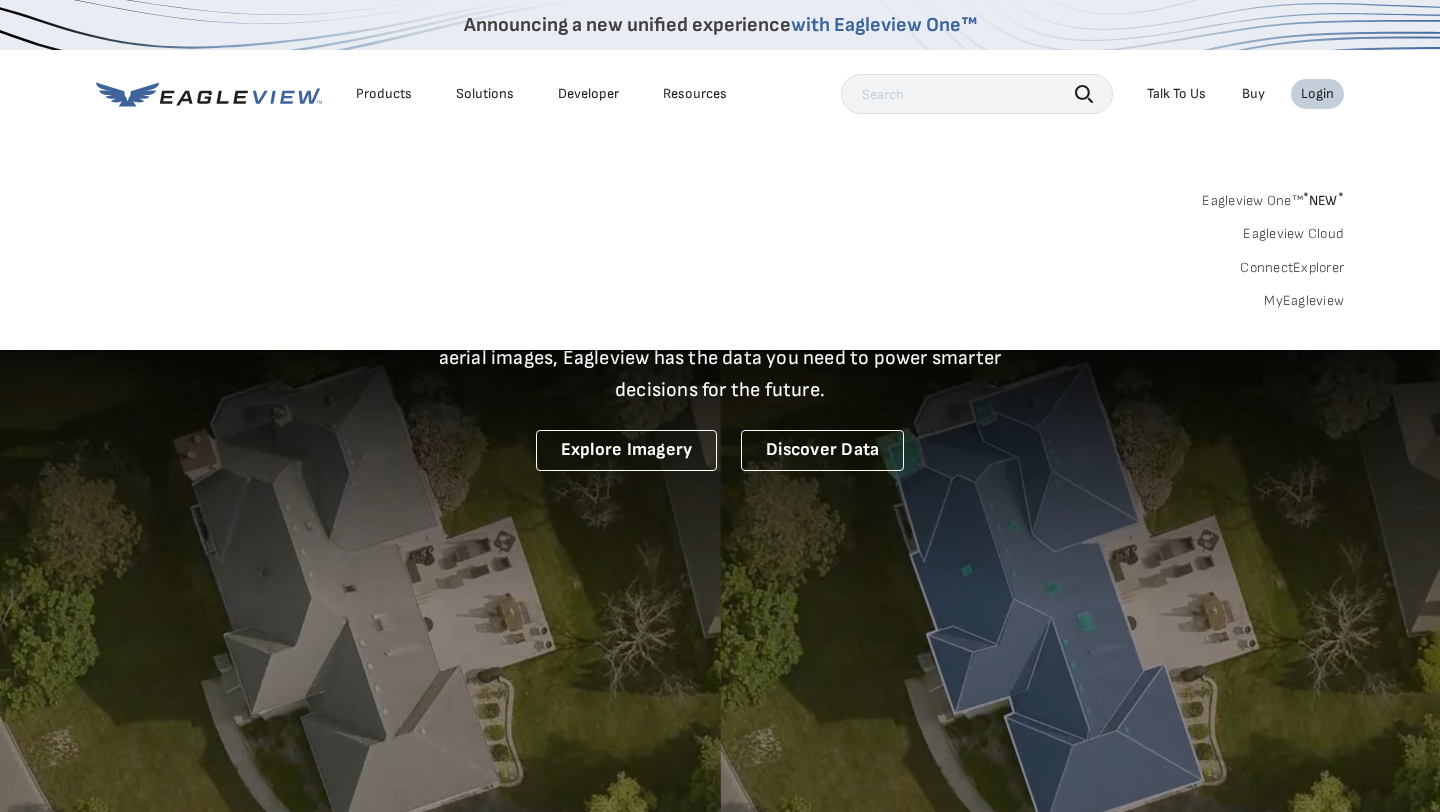 click on "MyEagleview" at bounding box center [1304, 301] 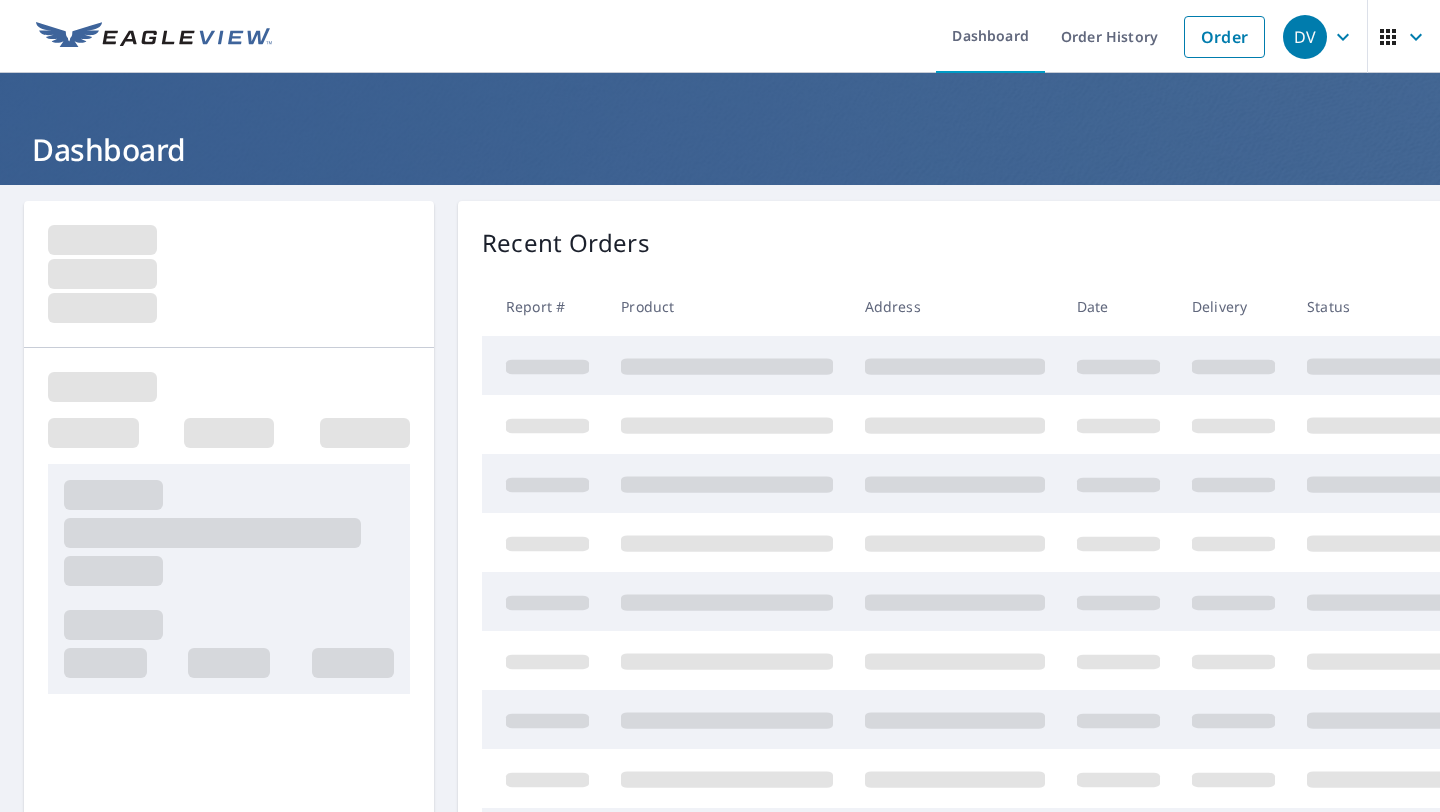 scroll, scrollTop: 0, scrollLeft: 0, axis: both 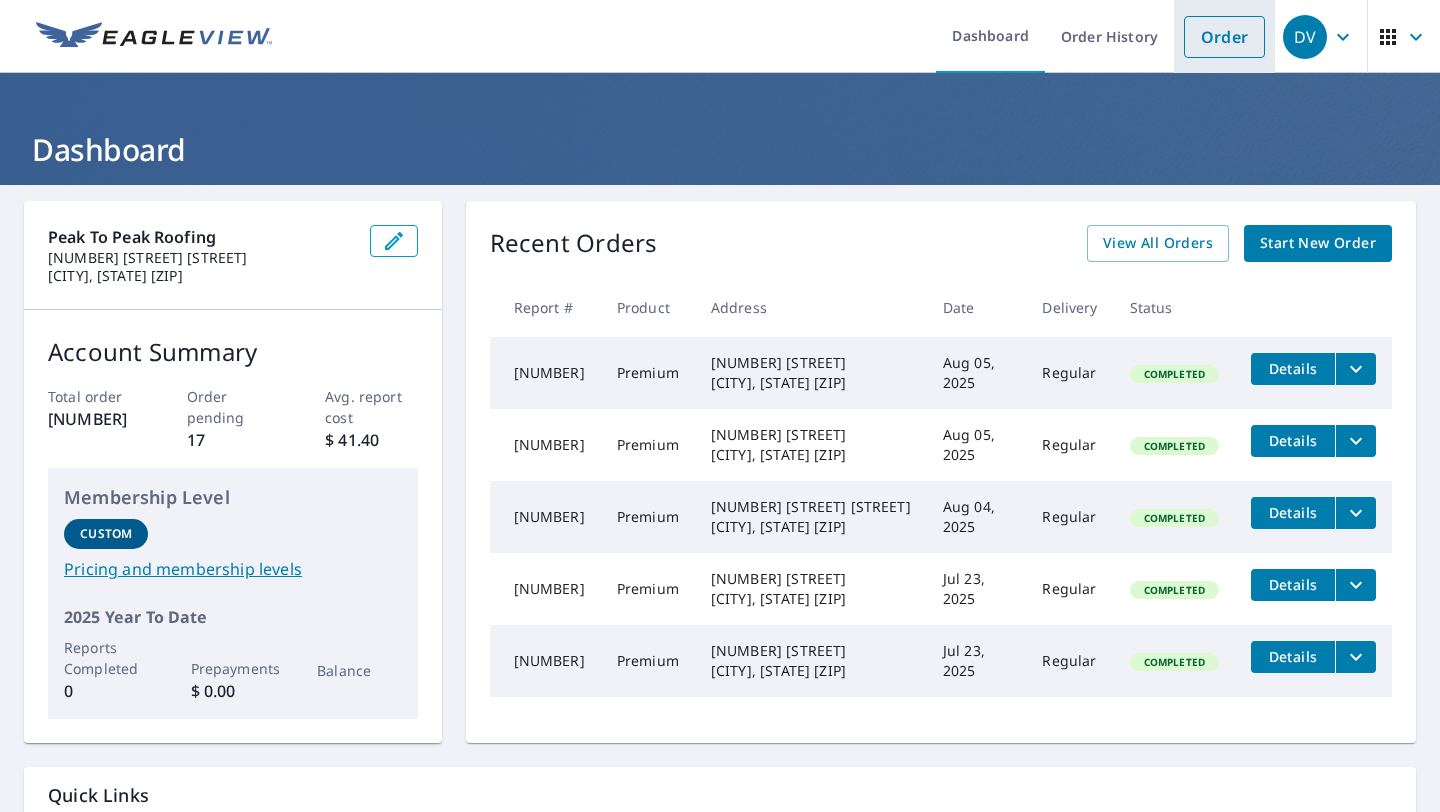 click on "Order" at bounding box center (1224, 37) 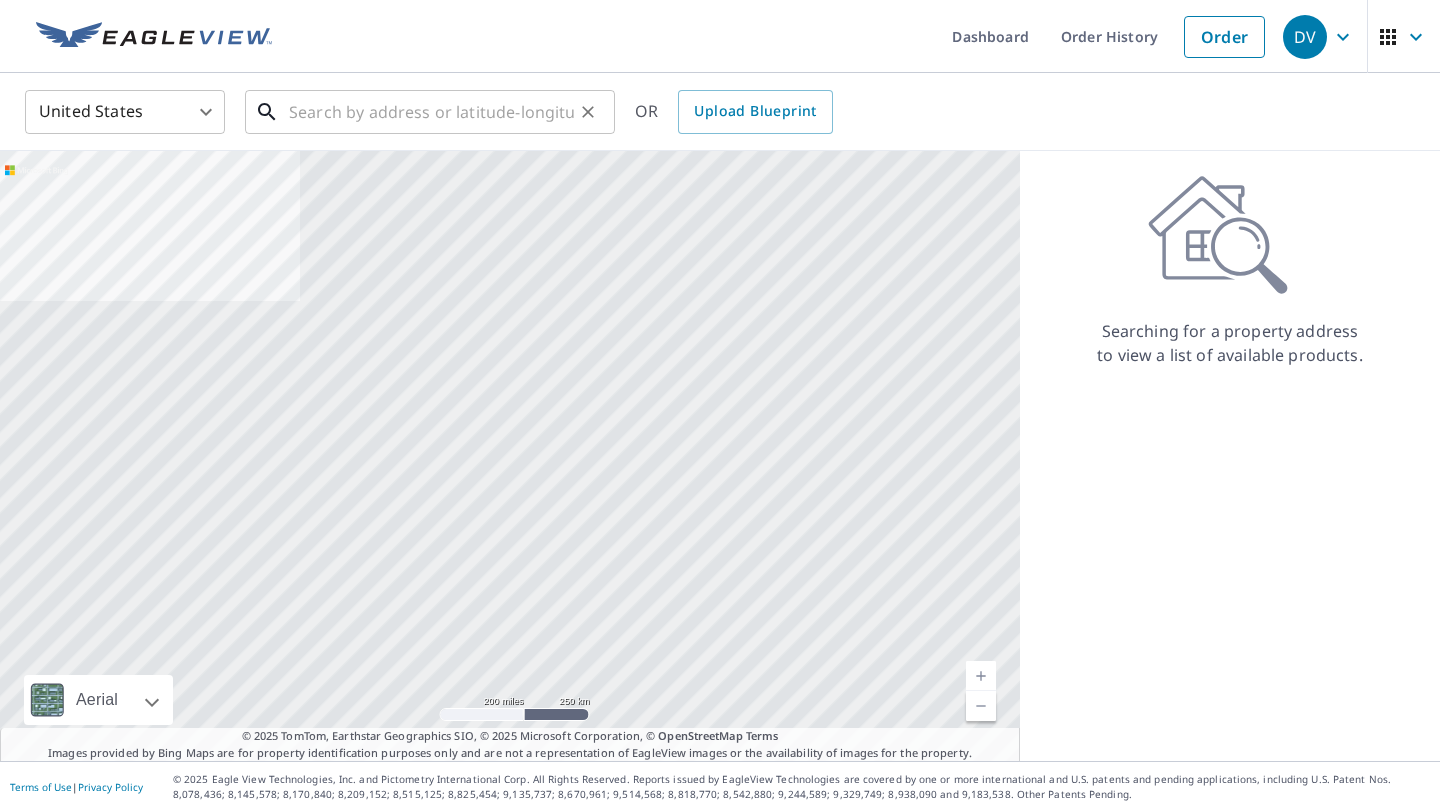 click at bounding box center [431, 112] 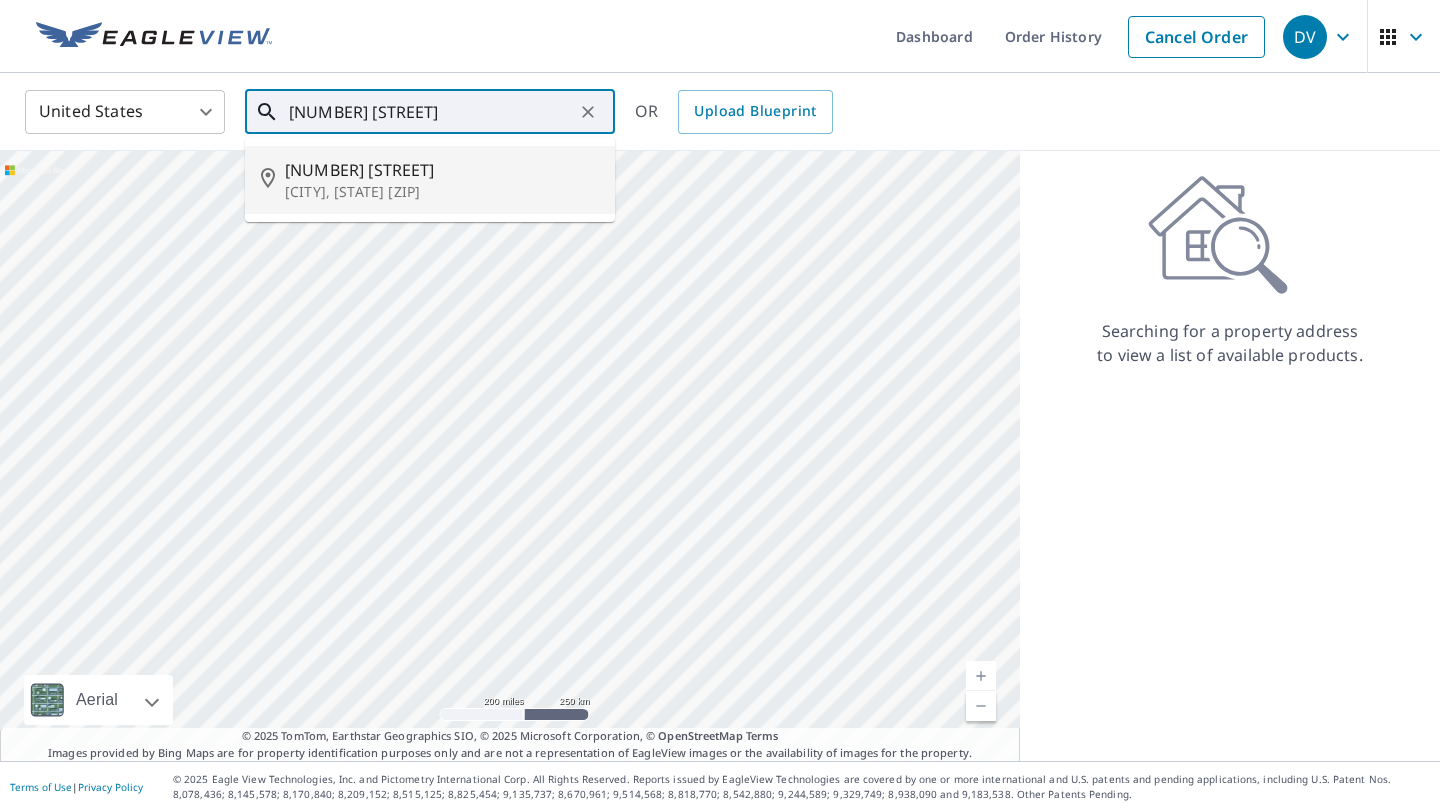 click on "Boulder, CO 80304" at bounding box center [442, 192] 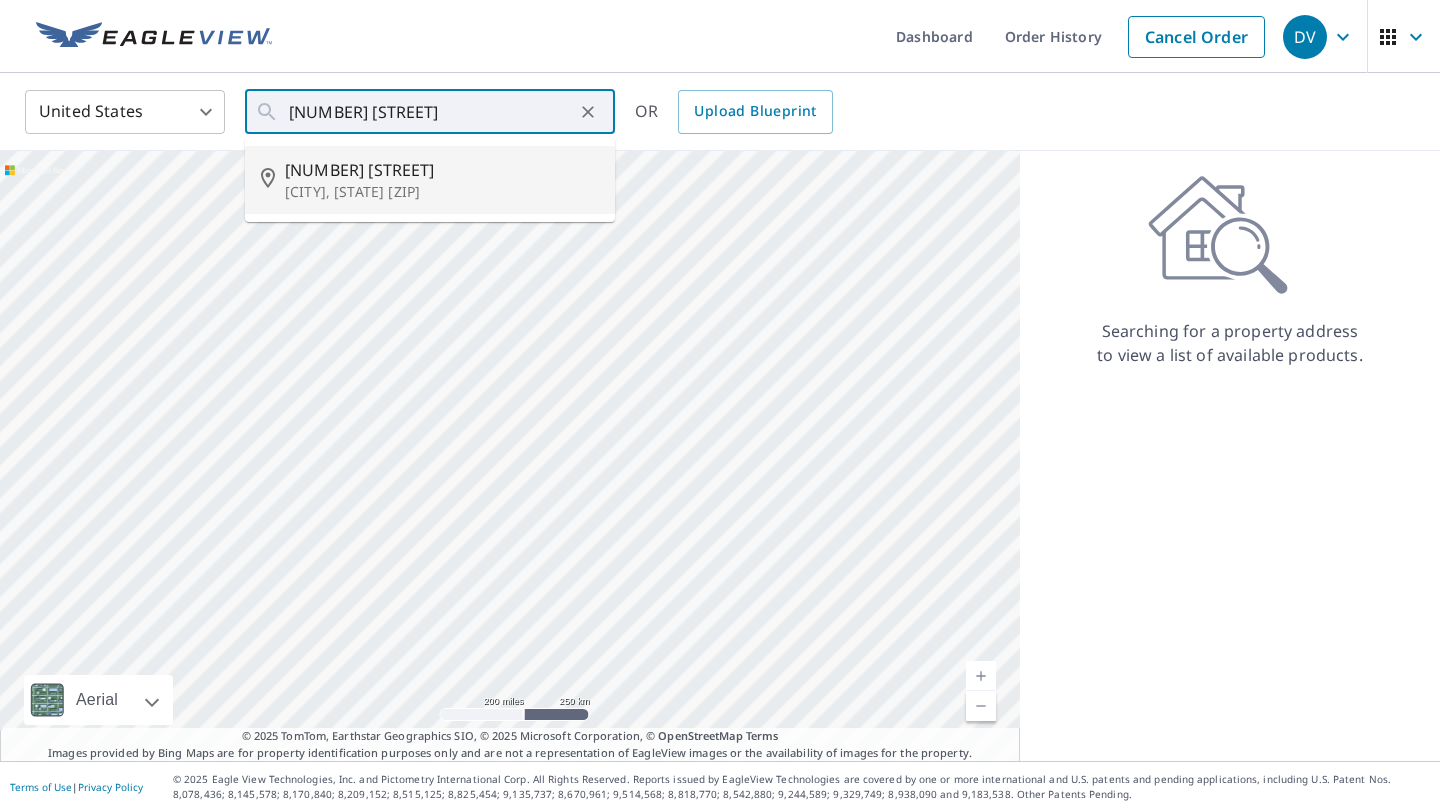 type on "2400 Agate Rd Boulder, CO 80304" 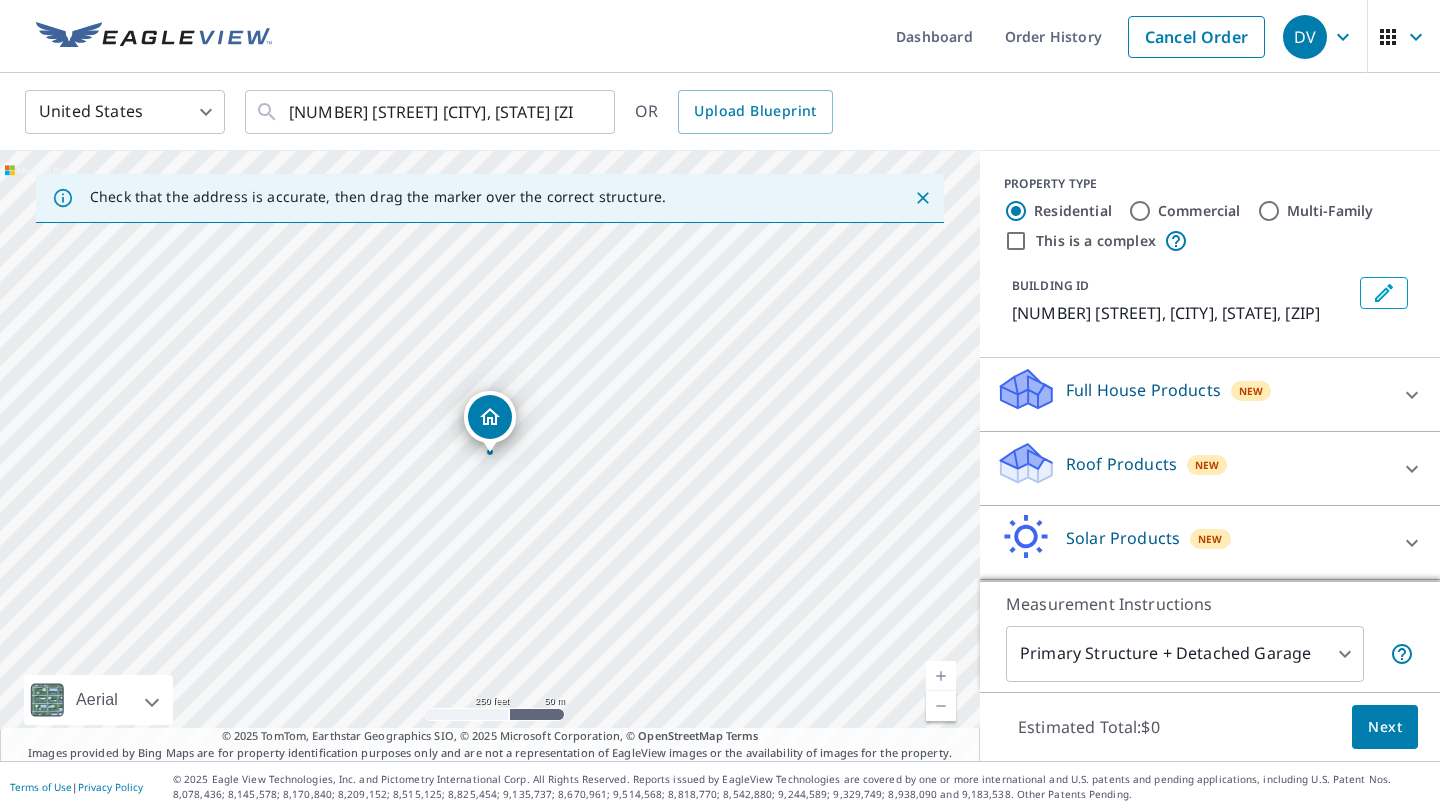 click at bounding box center [941, 676] 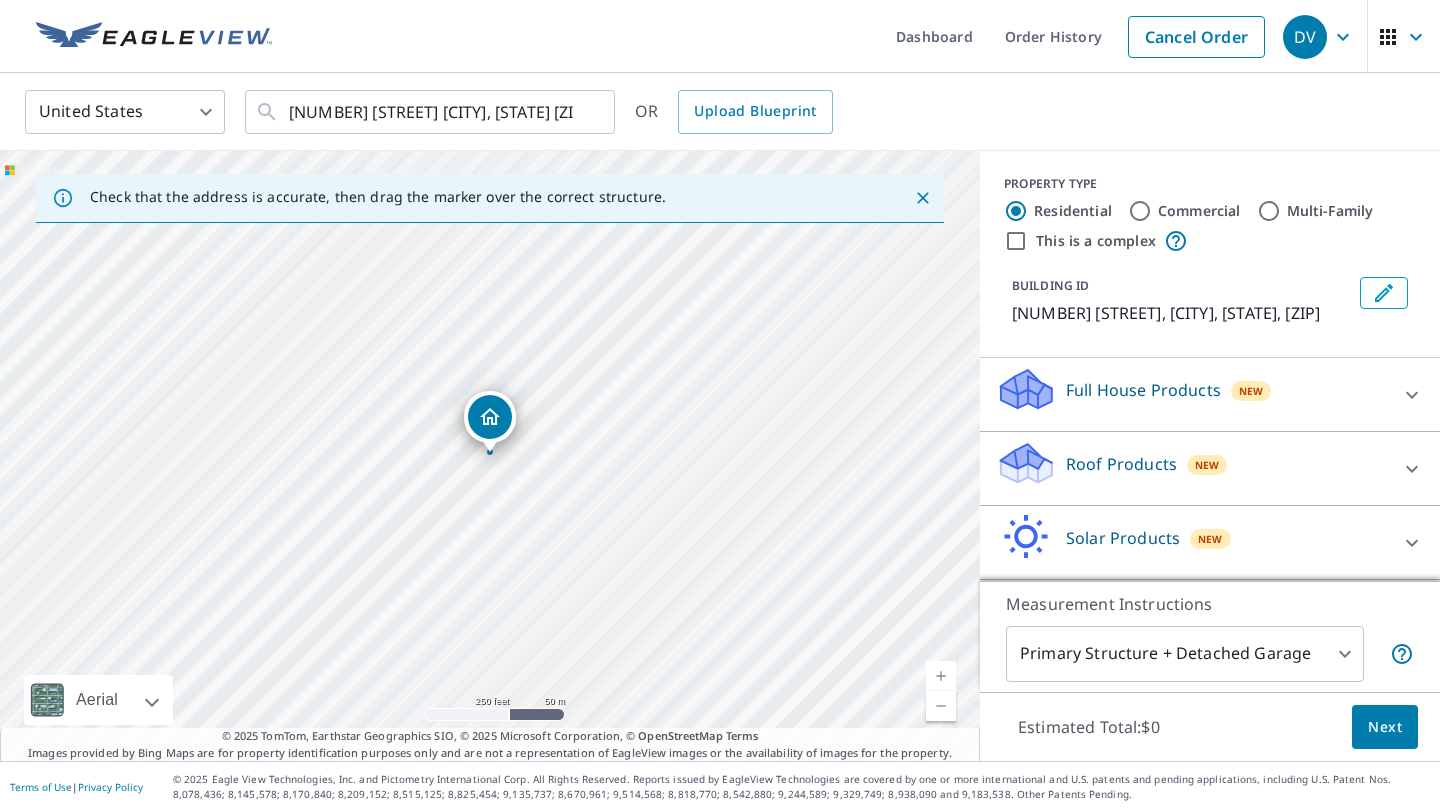click at bounding box center [941, 676] 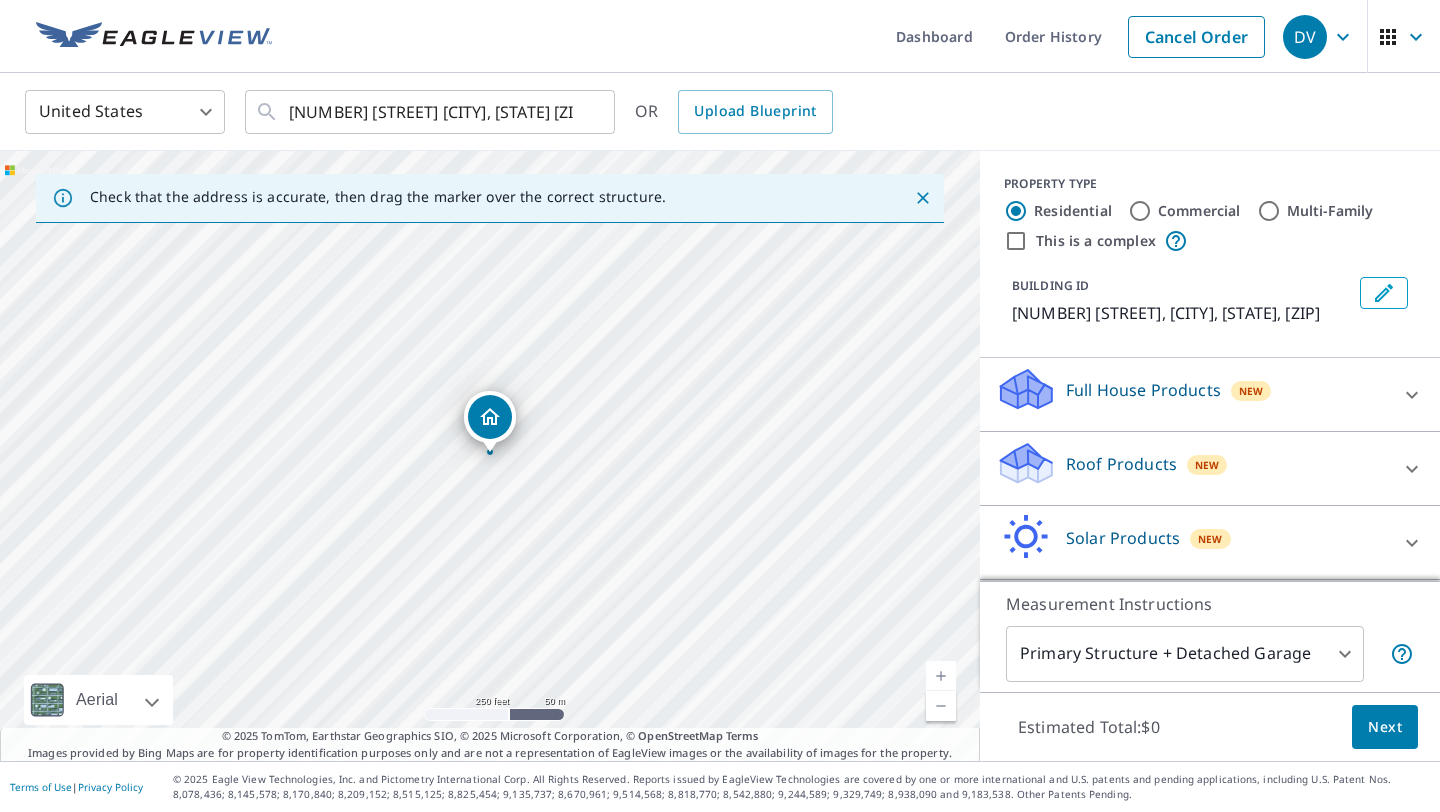 click at bounding box center (941, 676) 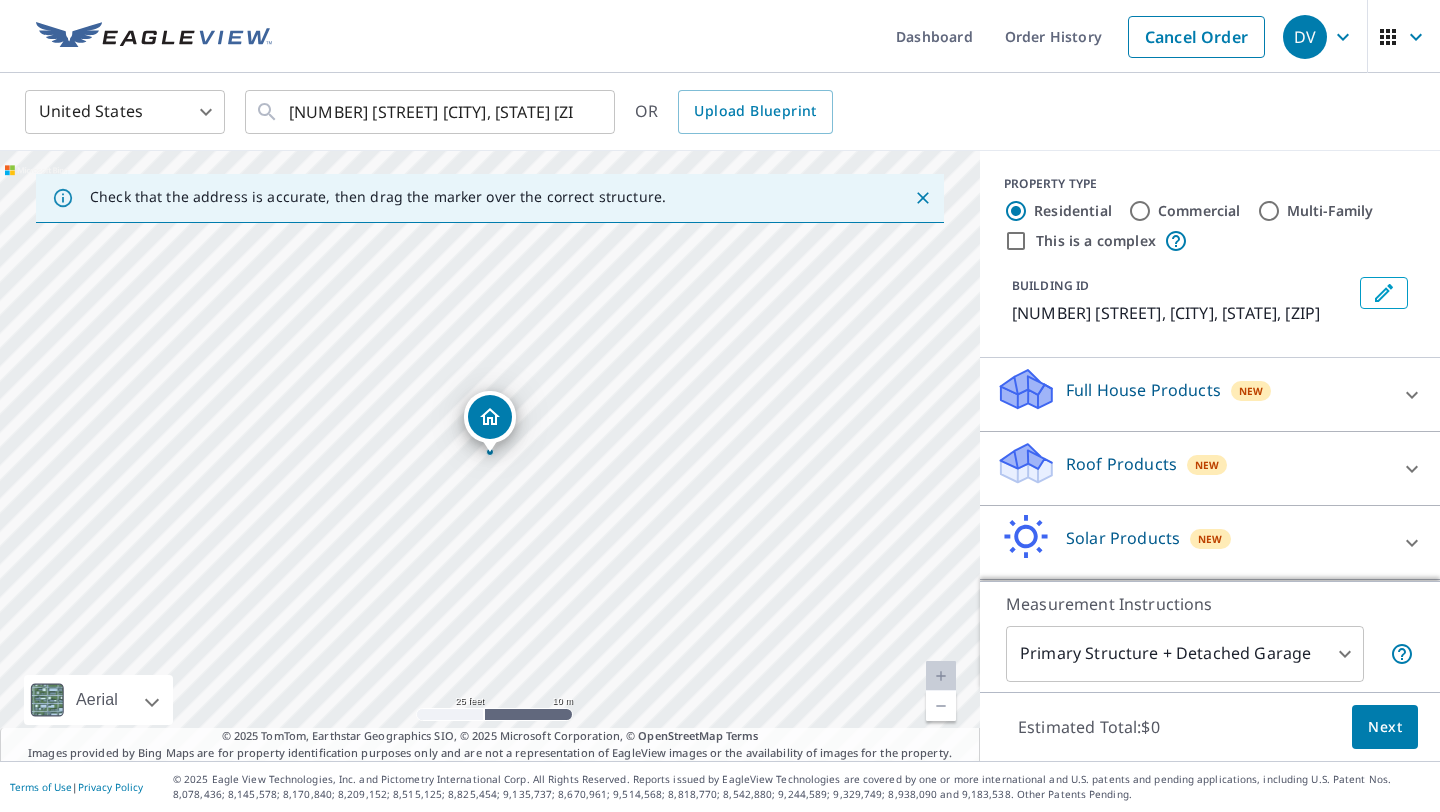 click on "Roof Products" at bounding box center [1121, 464] 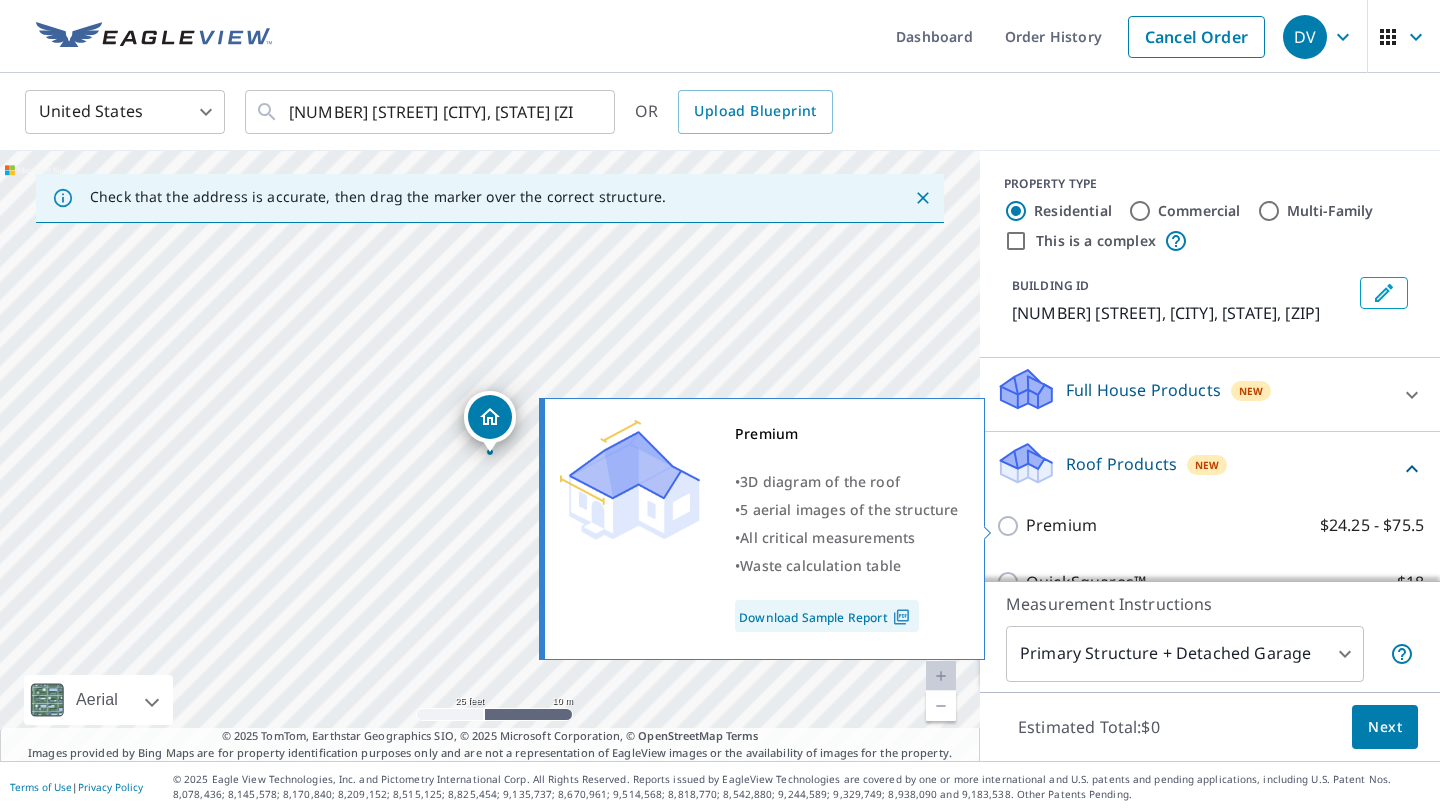 click on "Premium $24.25 - $75.5" at bounding box center (1011, 526) 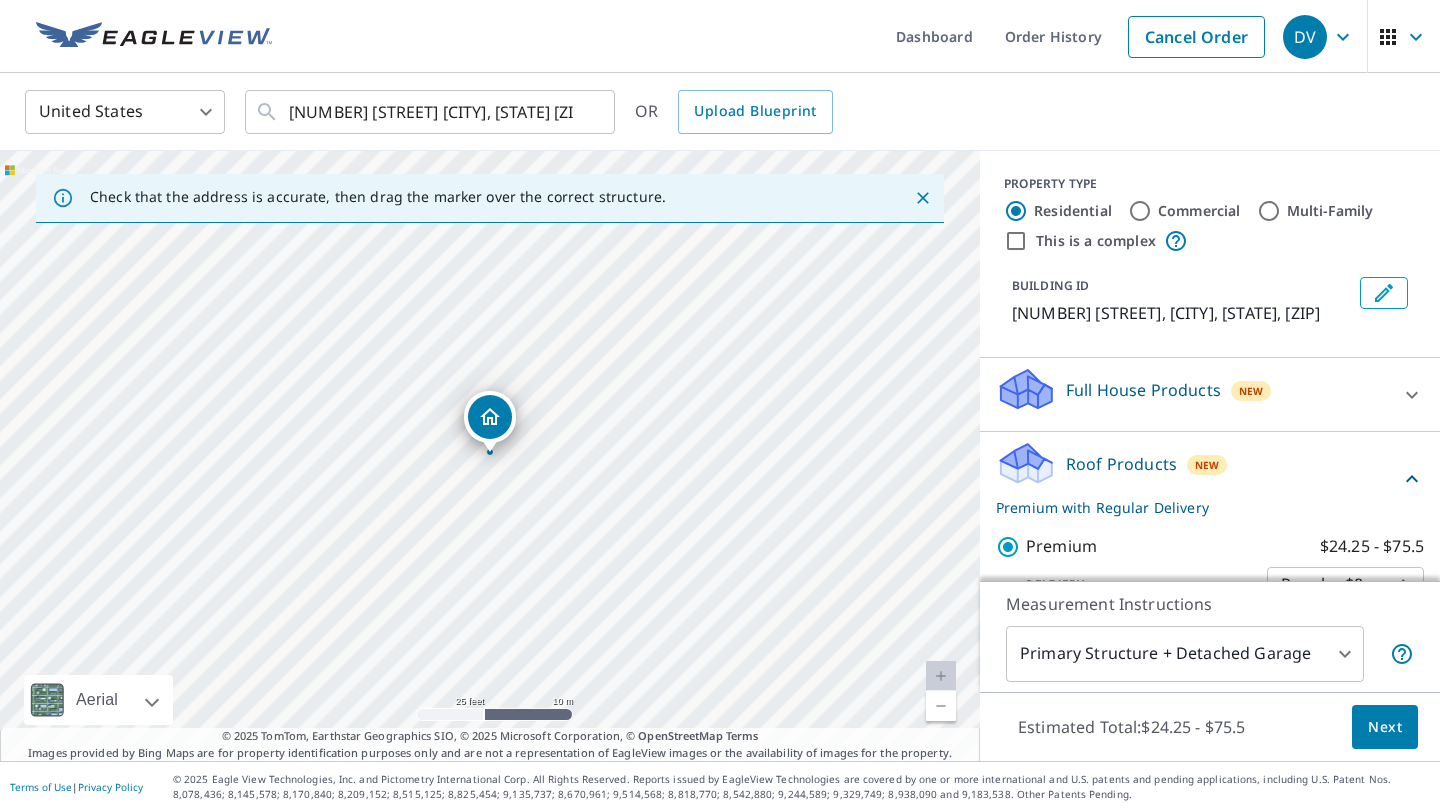click on "Next" at bounding box center [1385, 727] 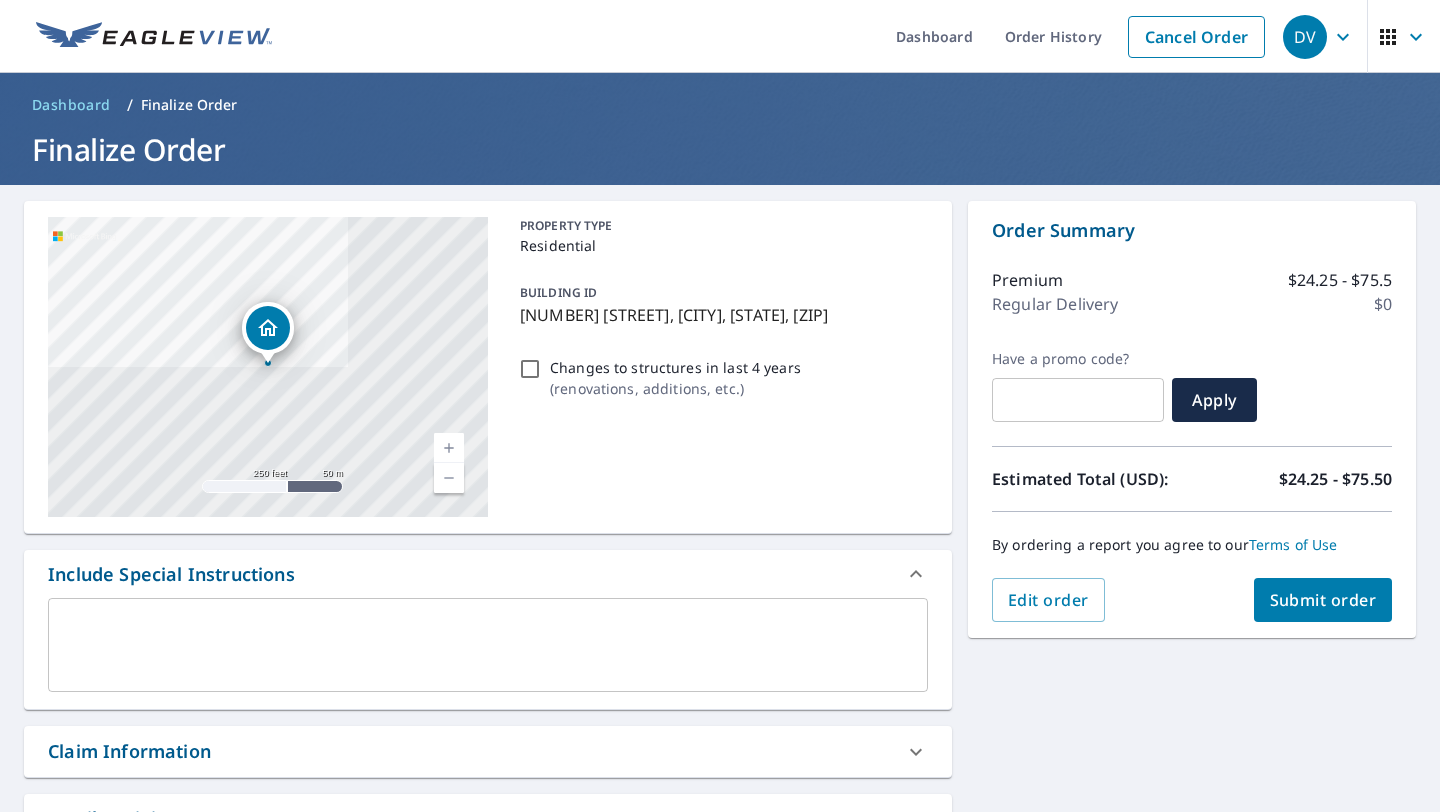 click on "Submit order" at bounding box center [1323, 600] 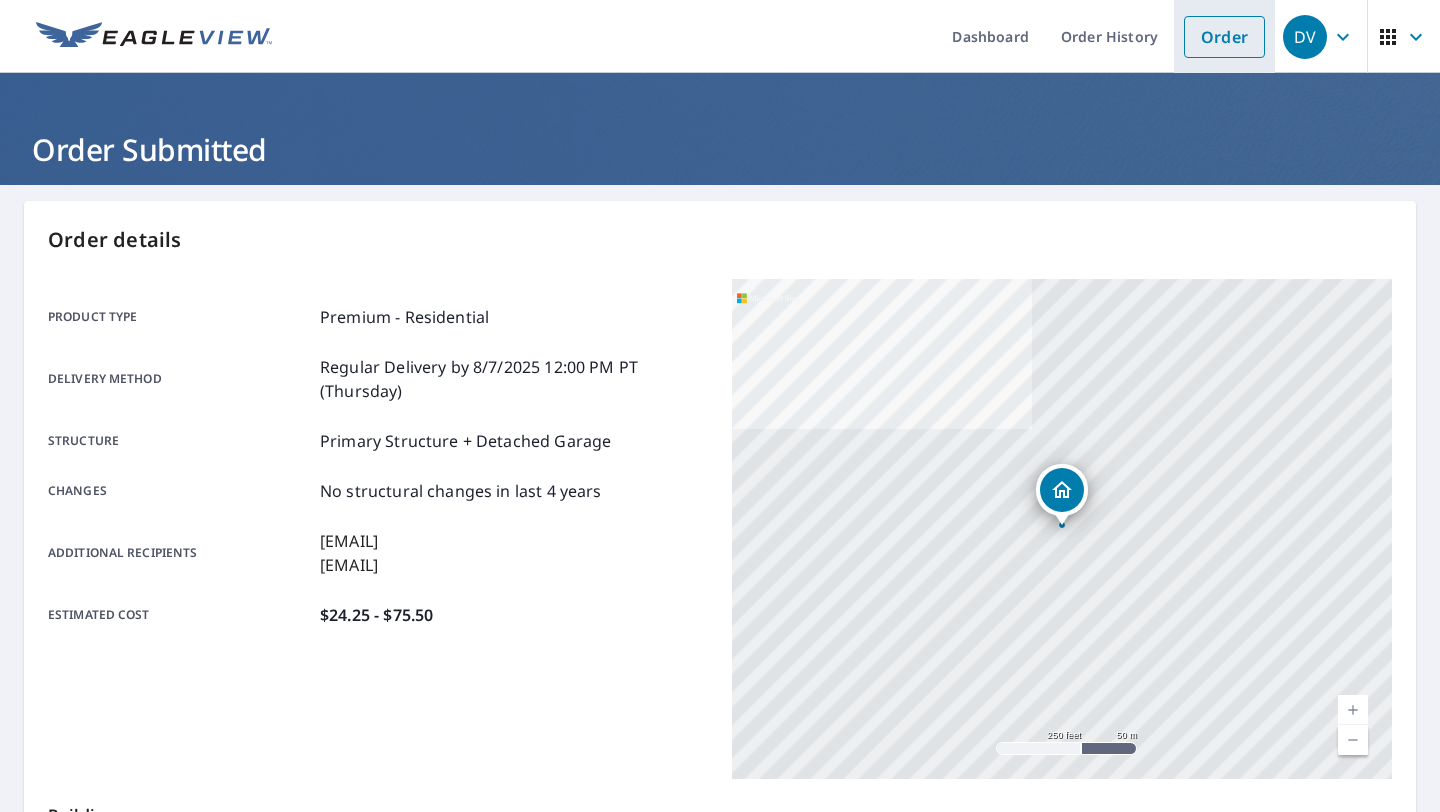 click on "Order" at bounding box center [1224, 37] 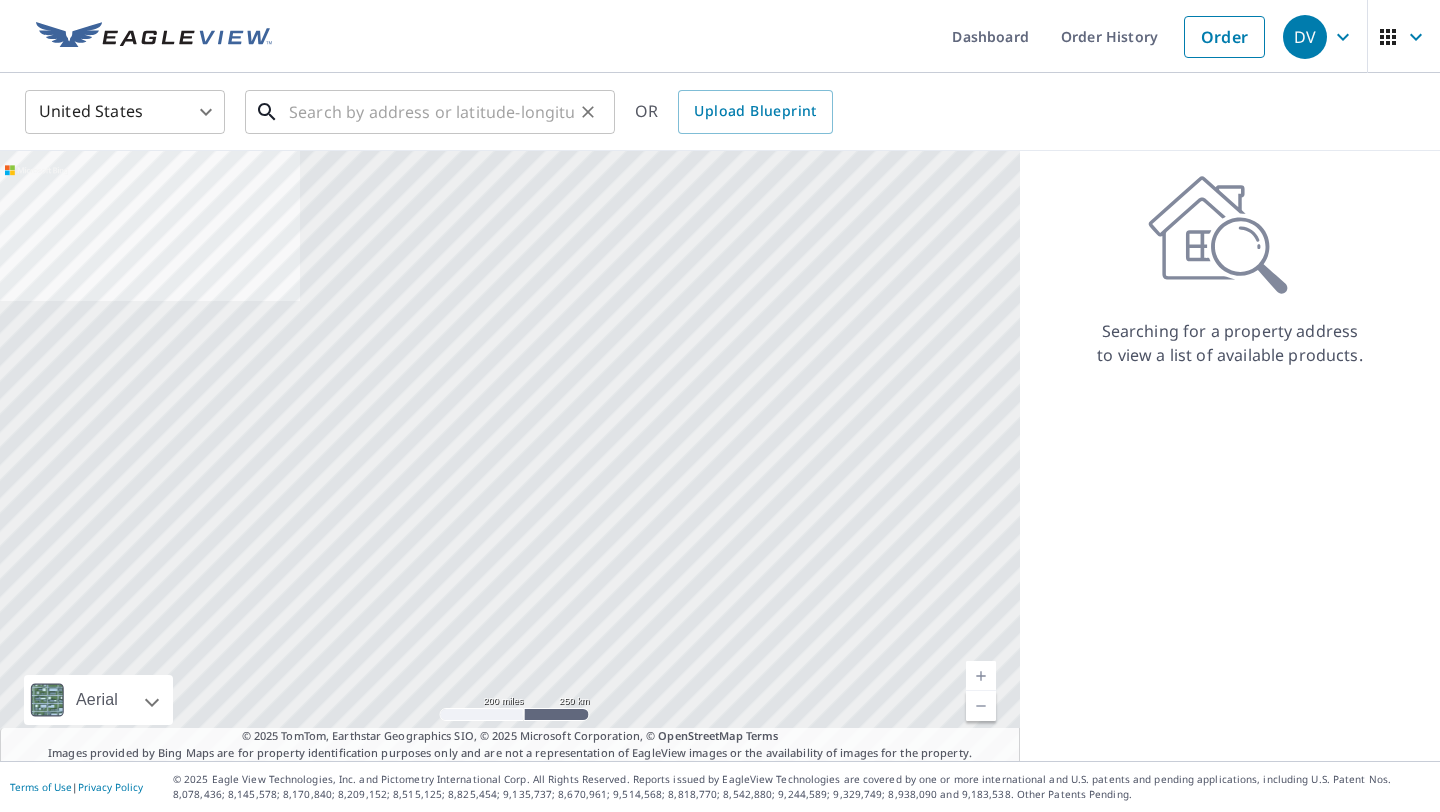 click at bounding box center (431, 112) 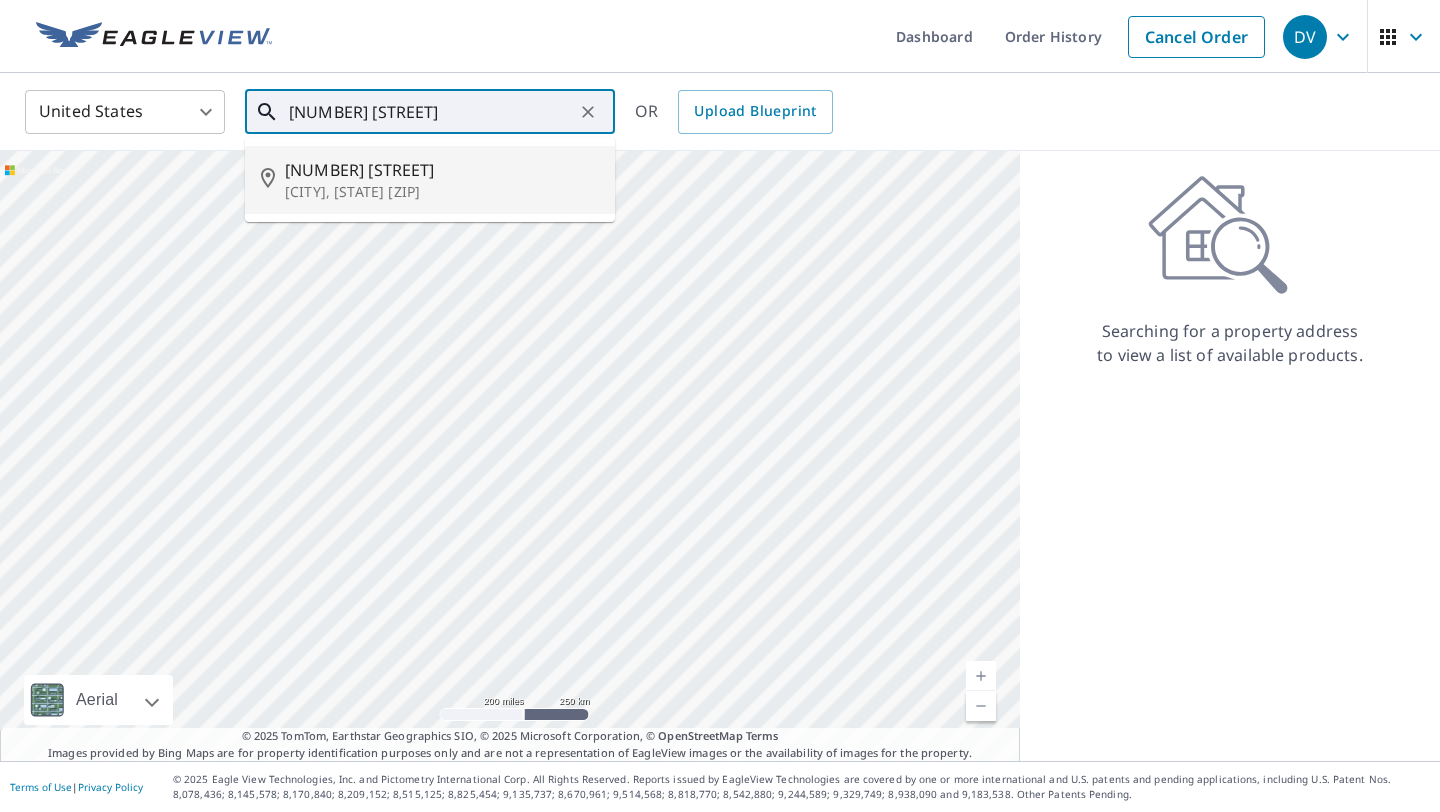 click on "Broomfield, CO 80021" at bounding box center [442, 192] 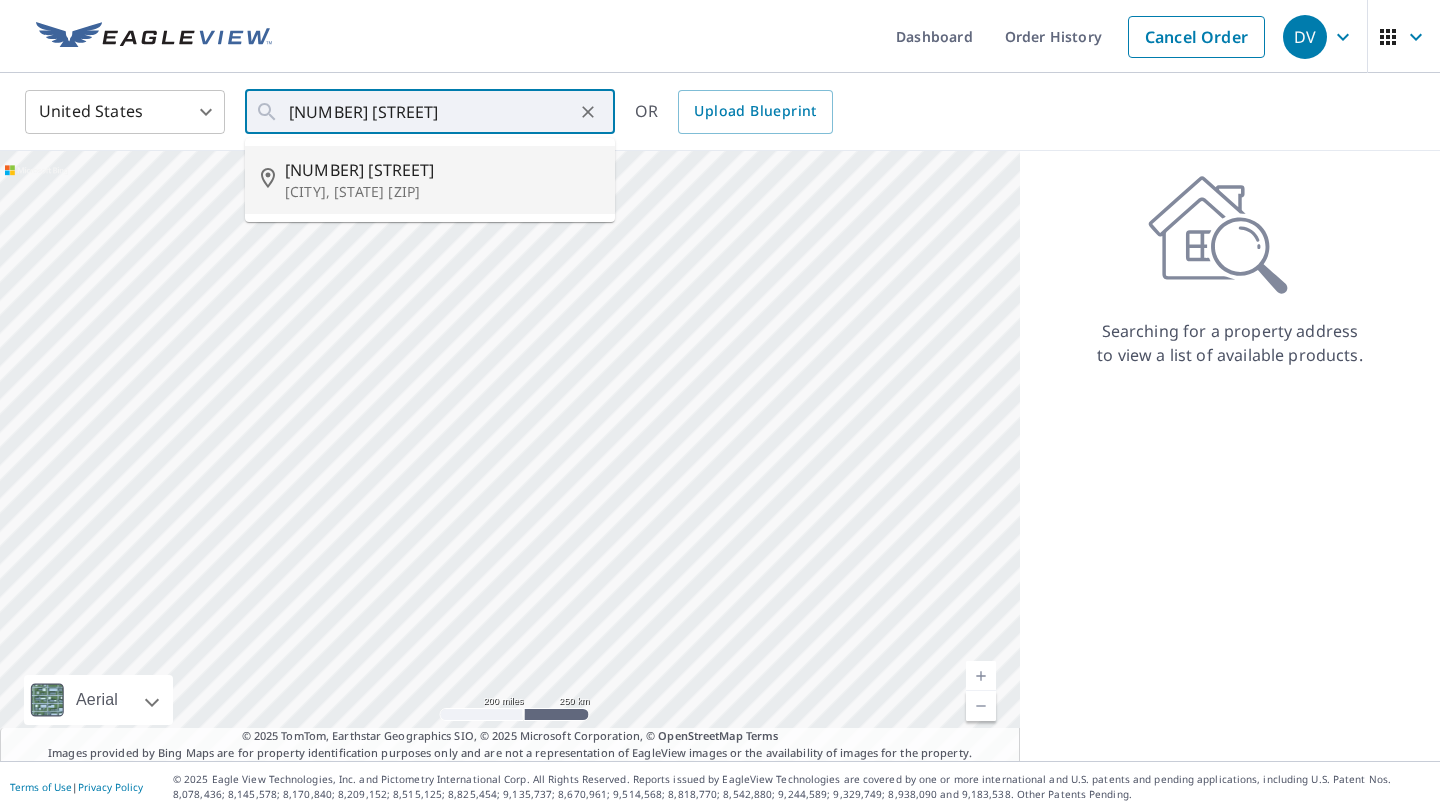 type on "10916 Ammons St Broomfield, CO 80021" 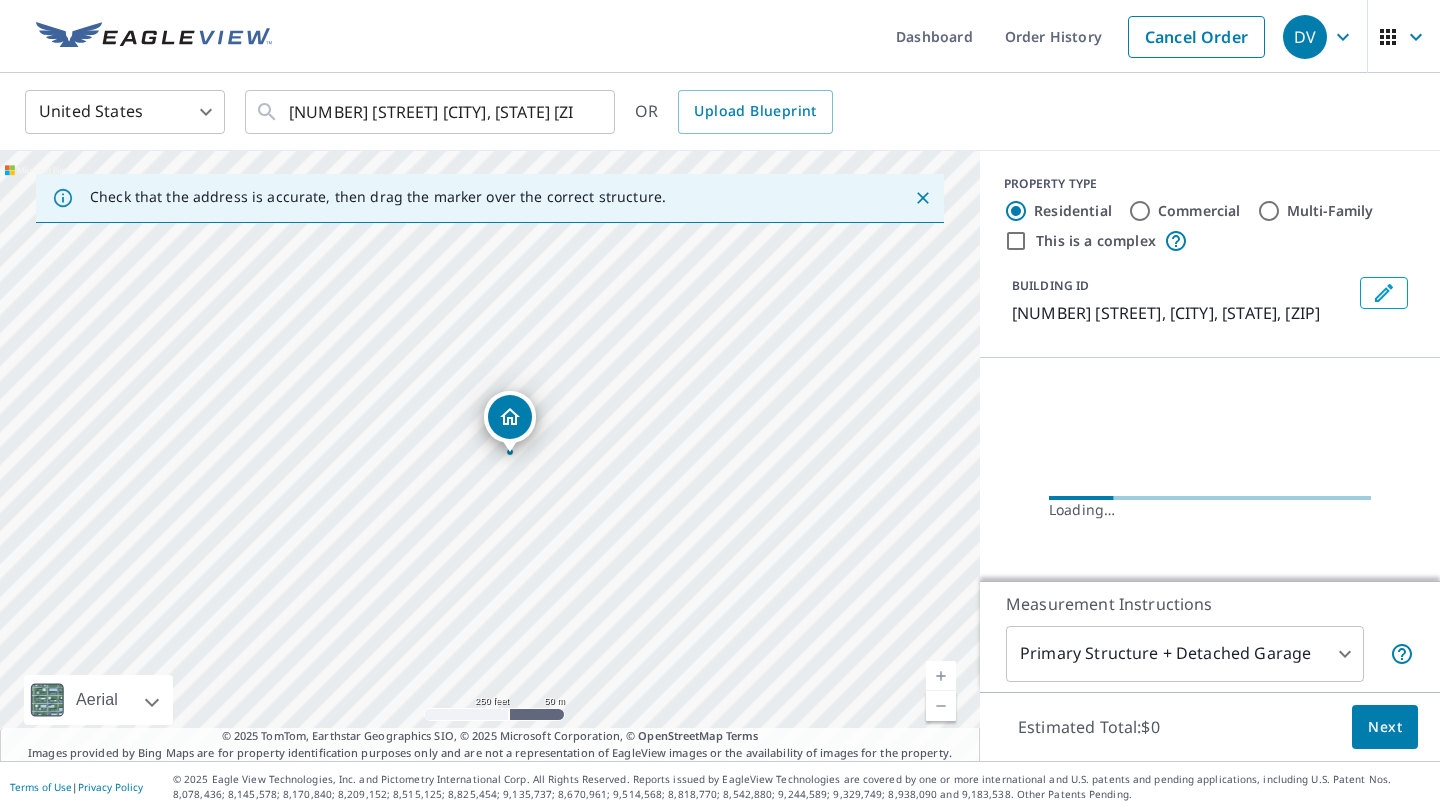 click at bounding box center (941, 676) 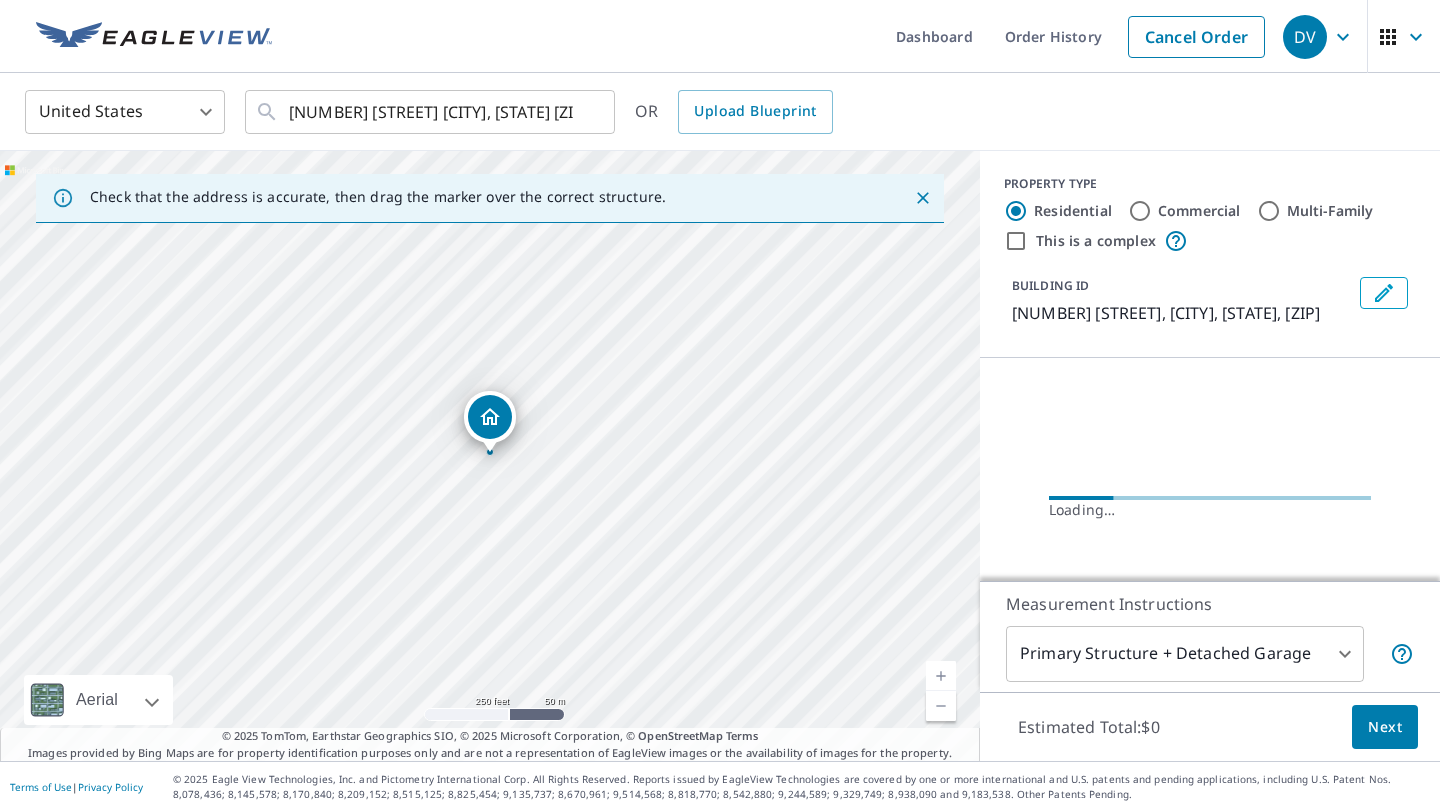 click at bounding box center [941, 676] 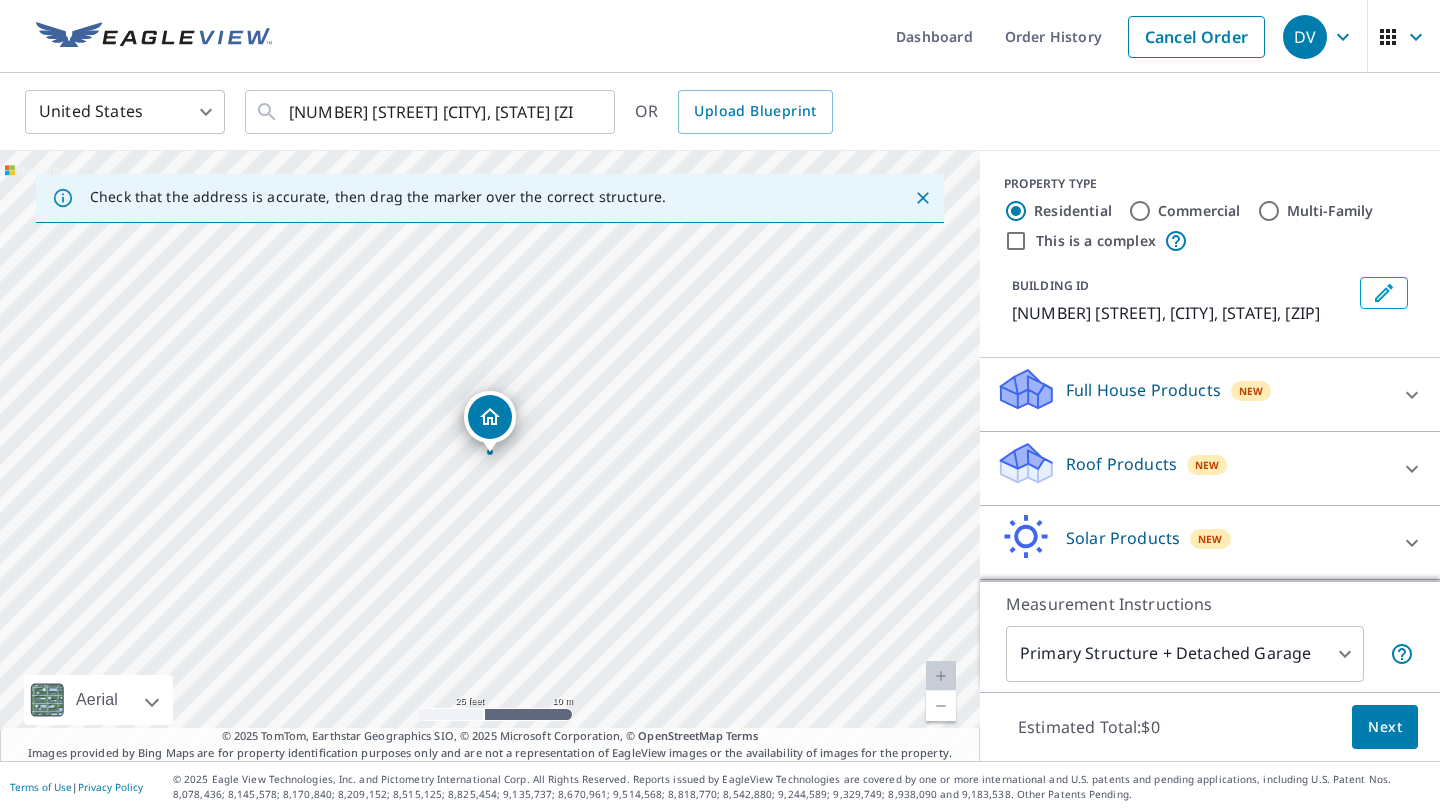 click on "Roof Products New" at bounding box center (1192, 468) 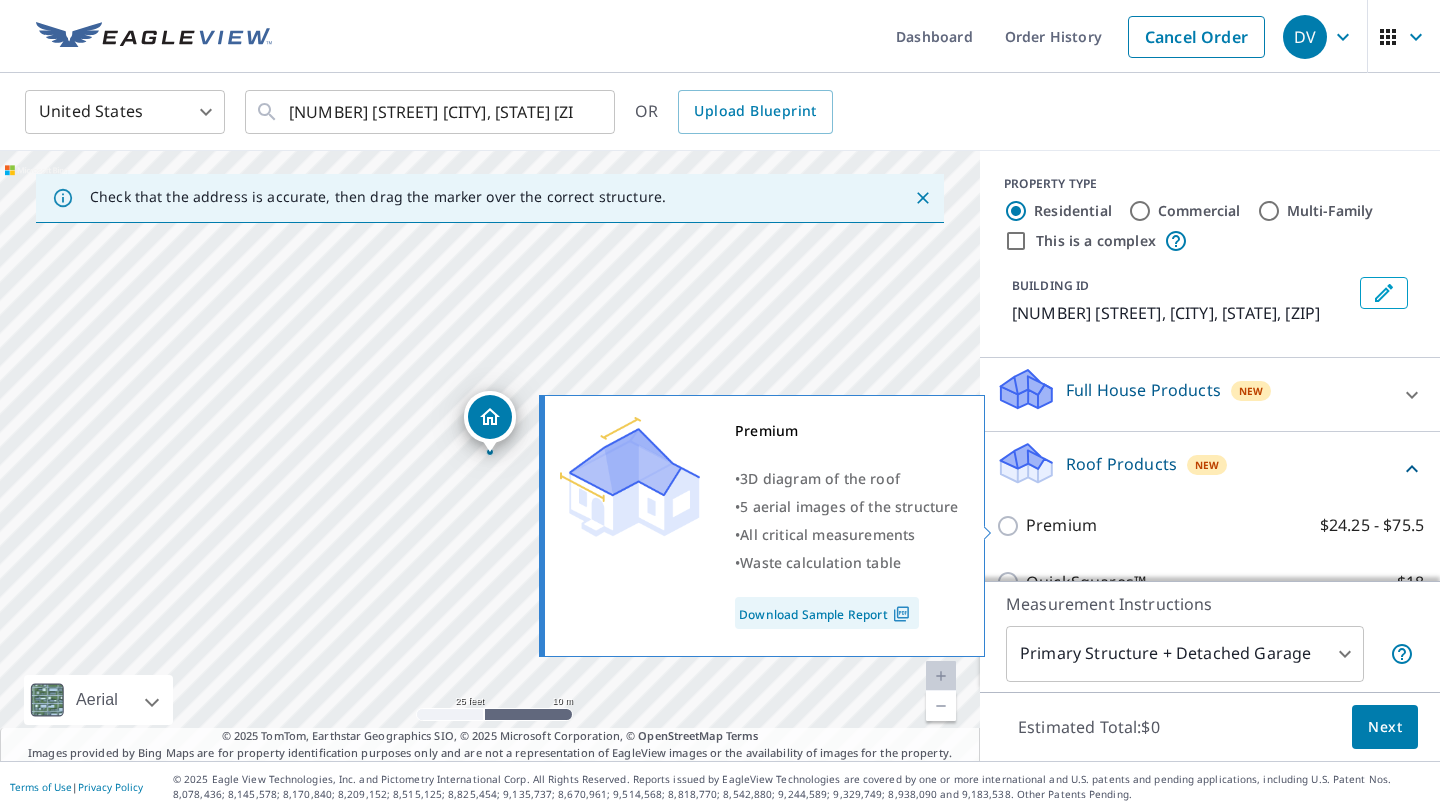 click on "Premium $24.25 - $75.5" at bounding box center [1011, 526] 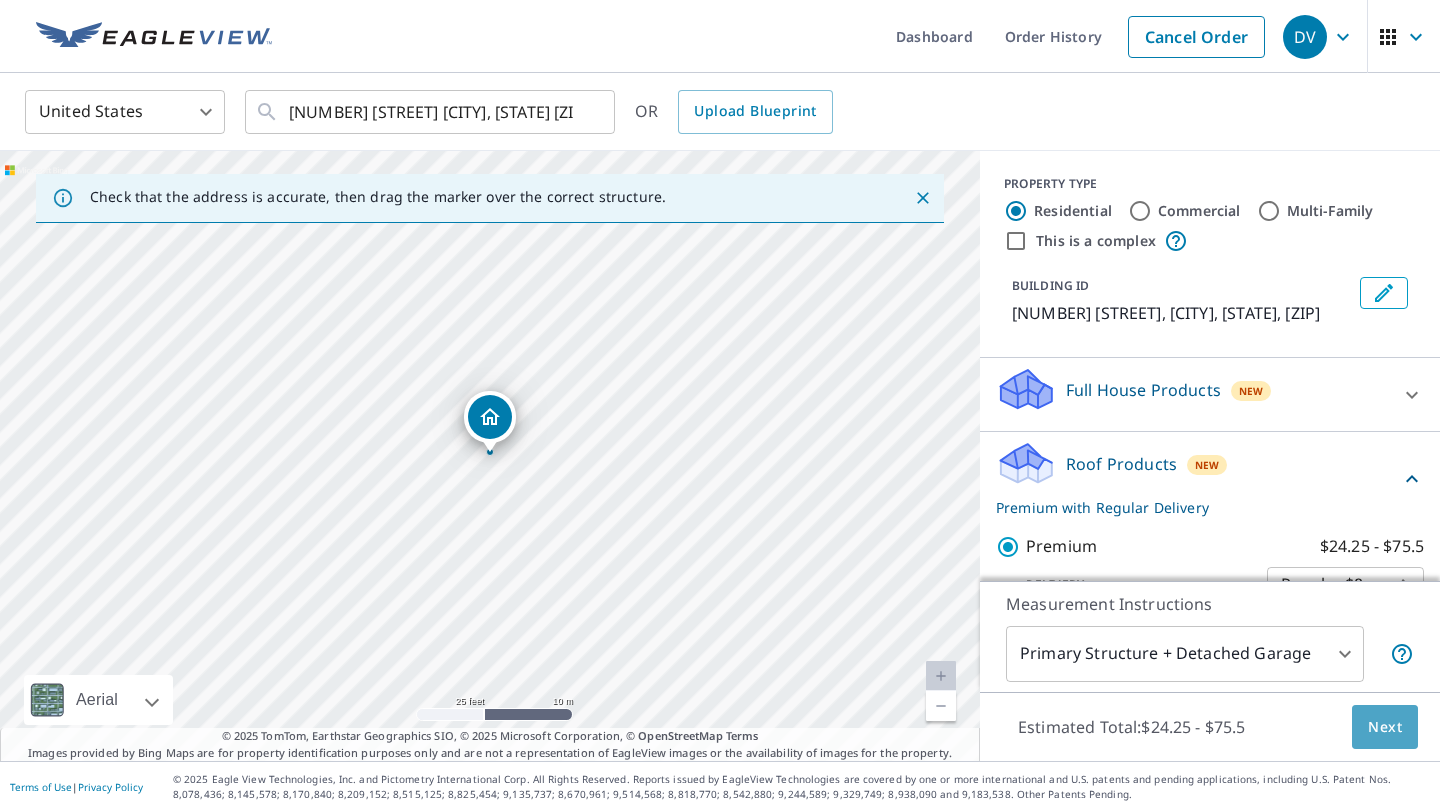 click on "Next" at bounding box center (1385, 727) 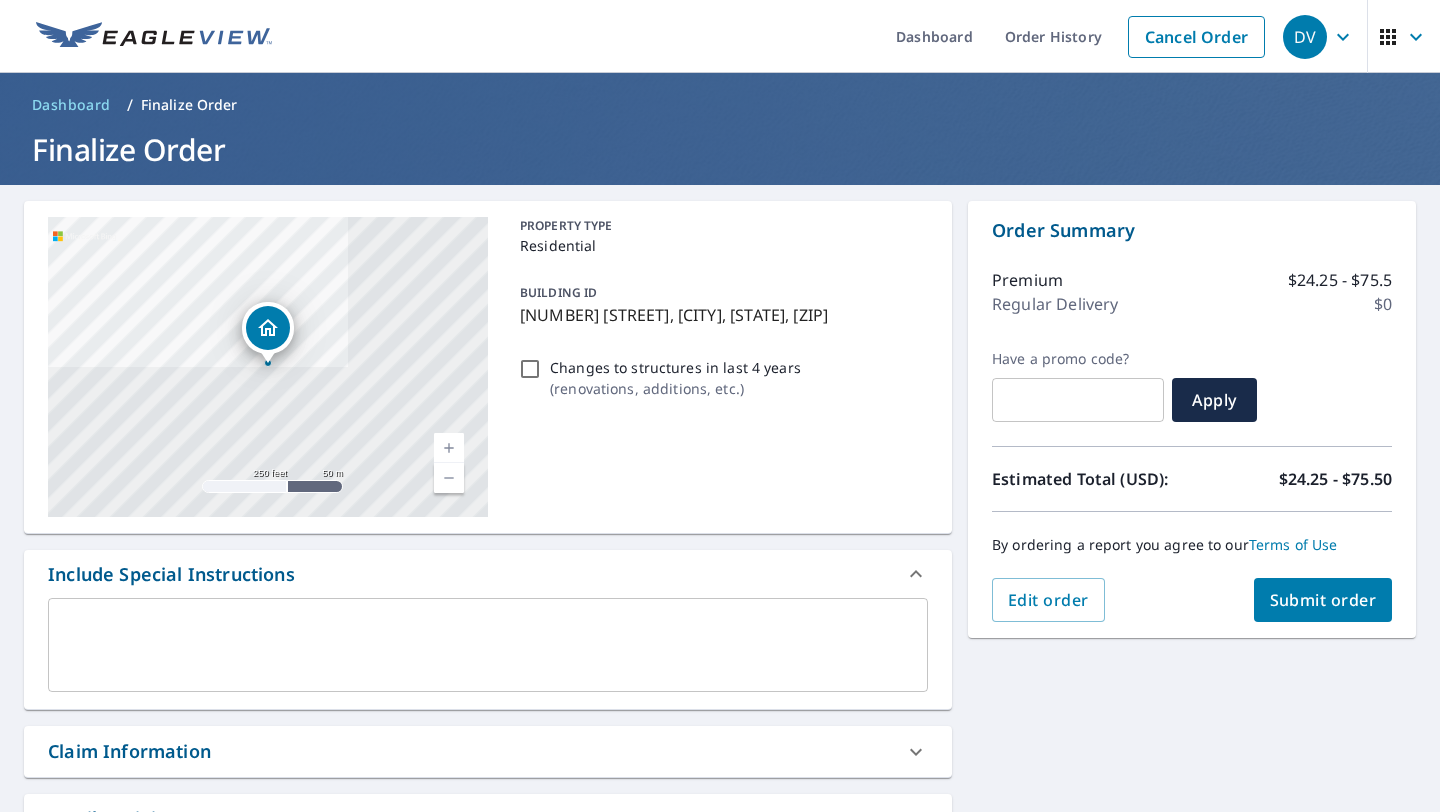 click on "Submit order" at bounding box center (1323, 600) 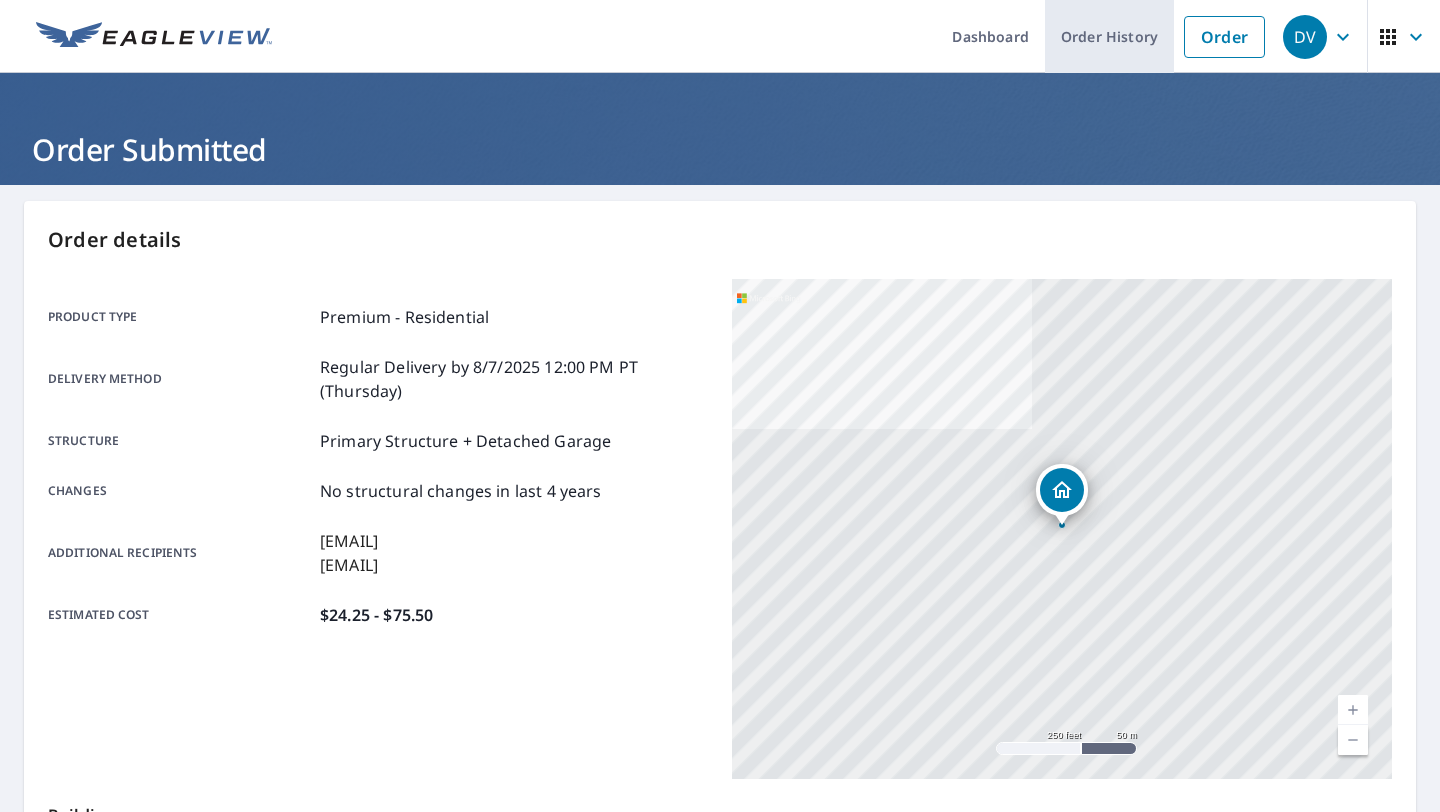 click on "Order History" at bounding box center [1109, 36] 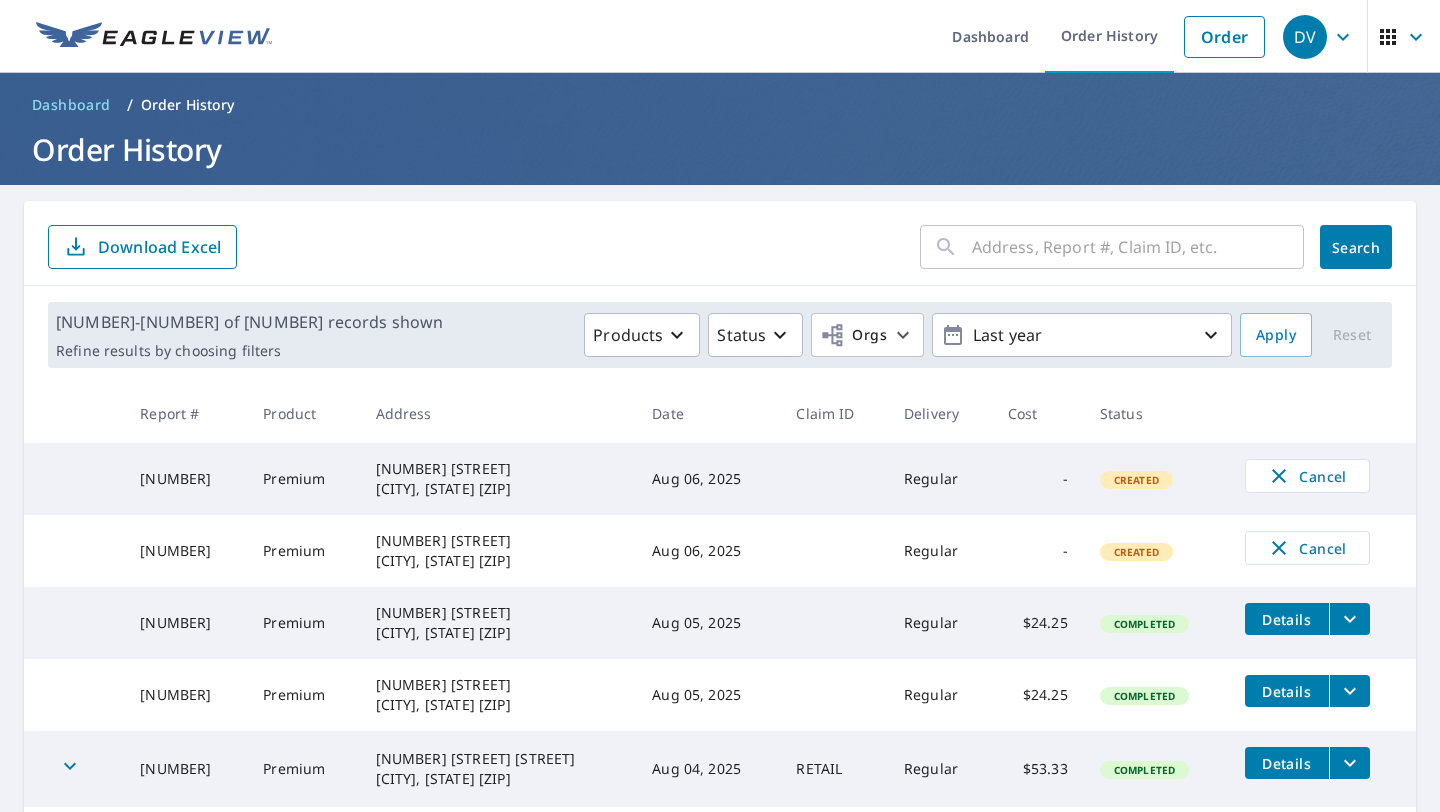click at bounding box center [1138, 247] 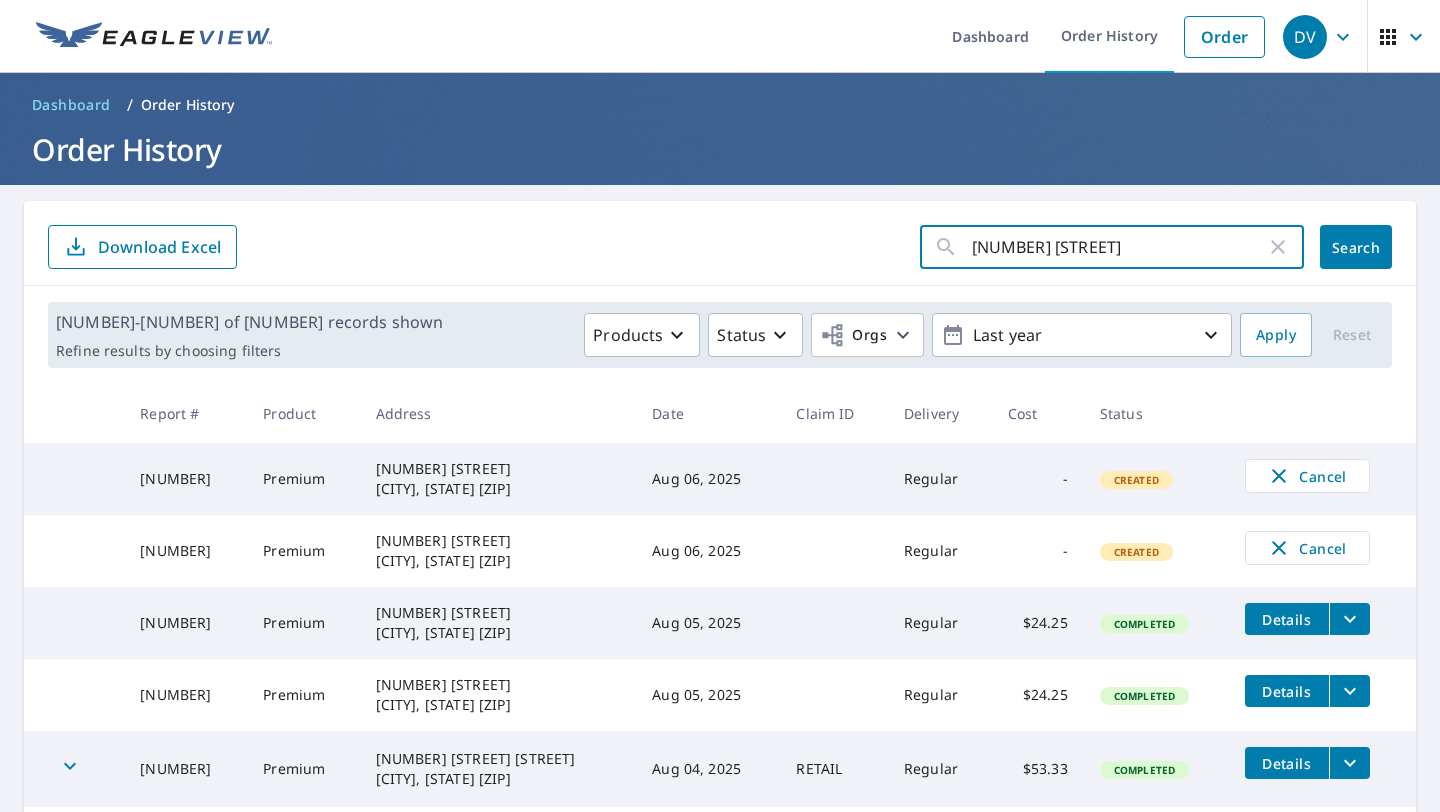 type on "330 Pearl" 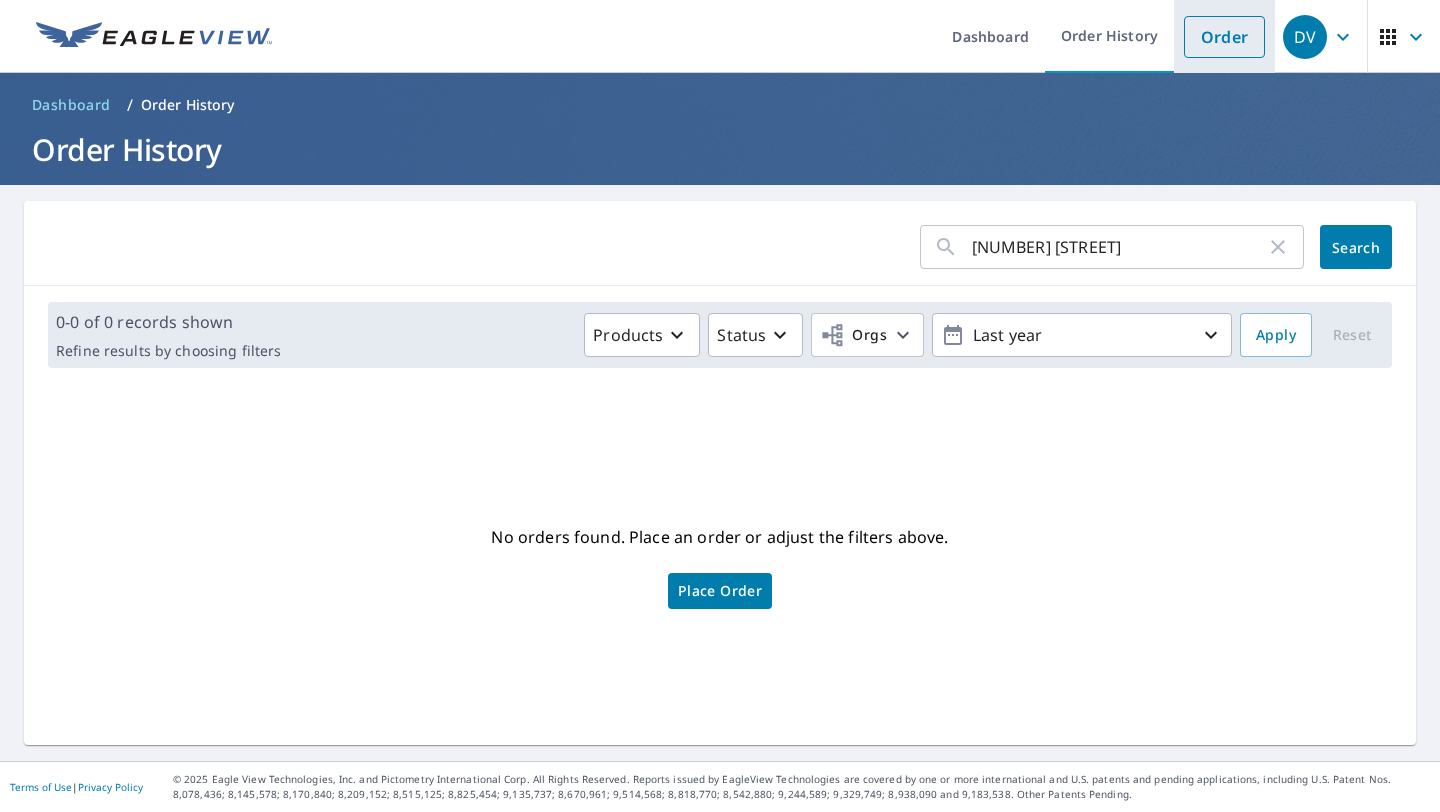 click on "Order" at bounding box center (1224, 37) 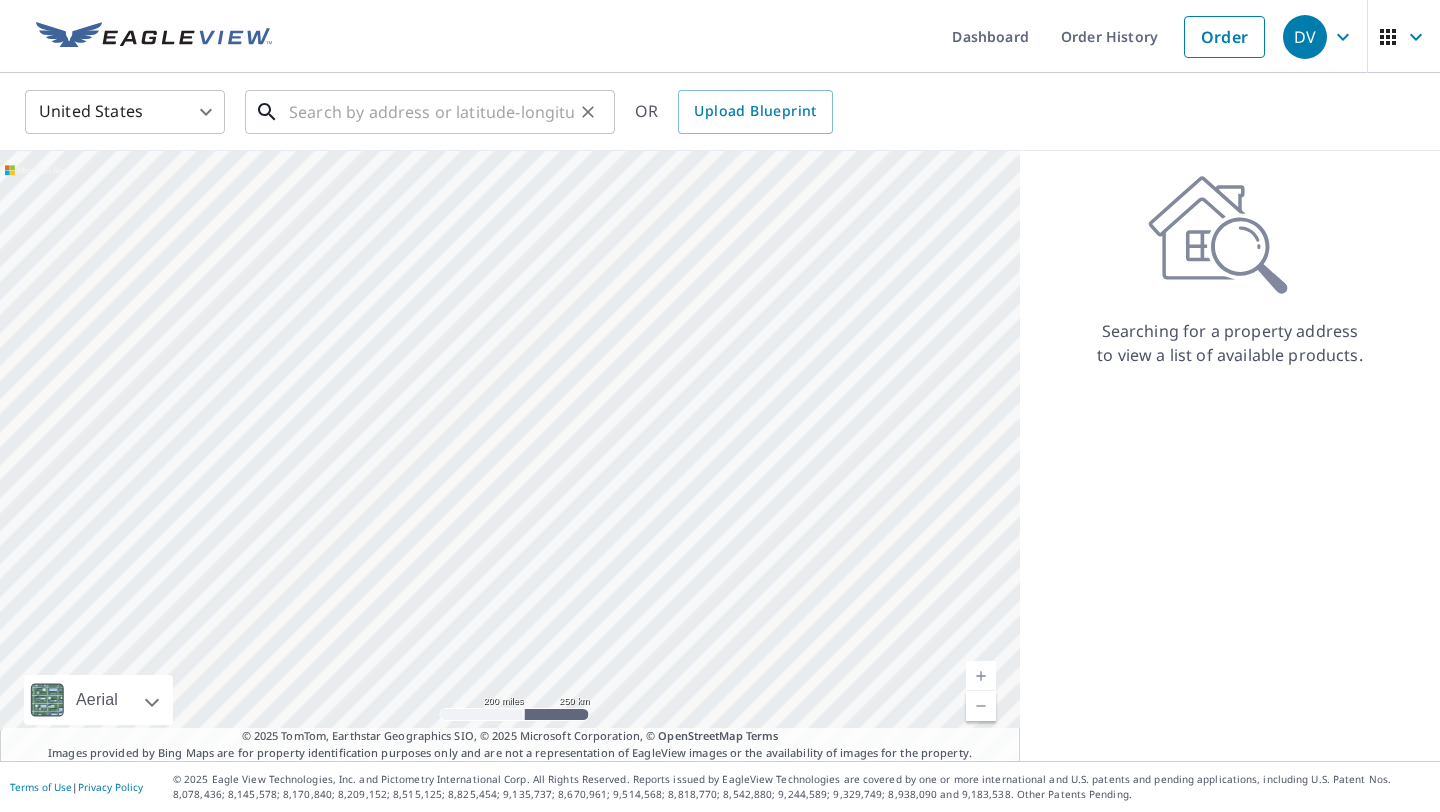 click at bounding box center [431, 112] 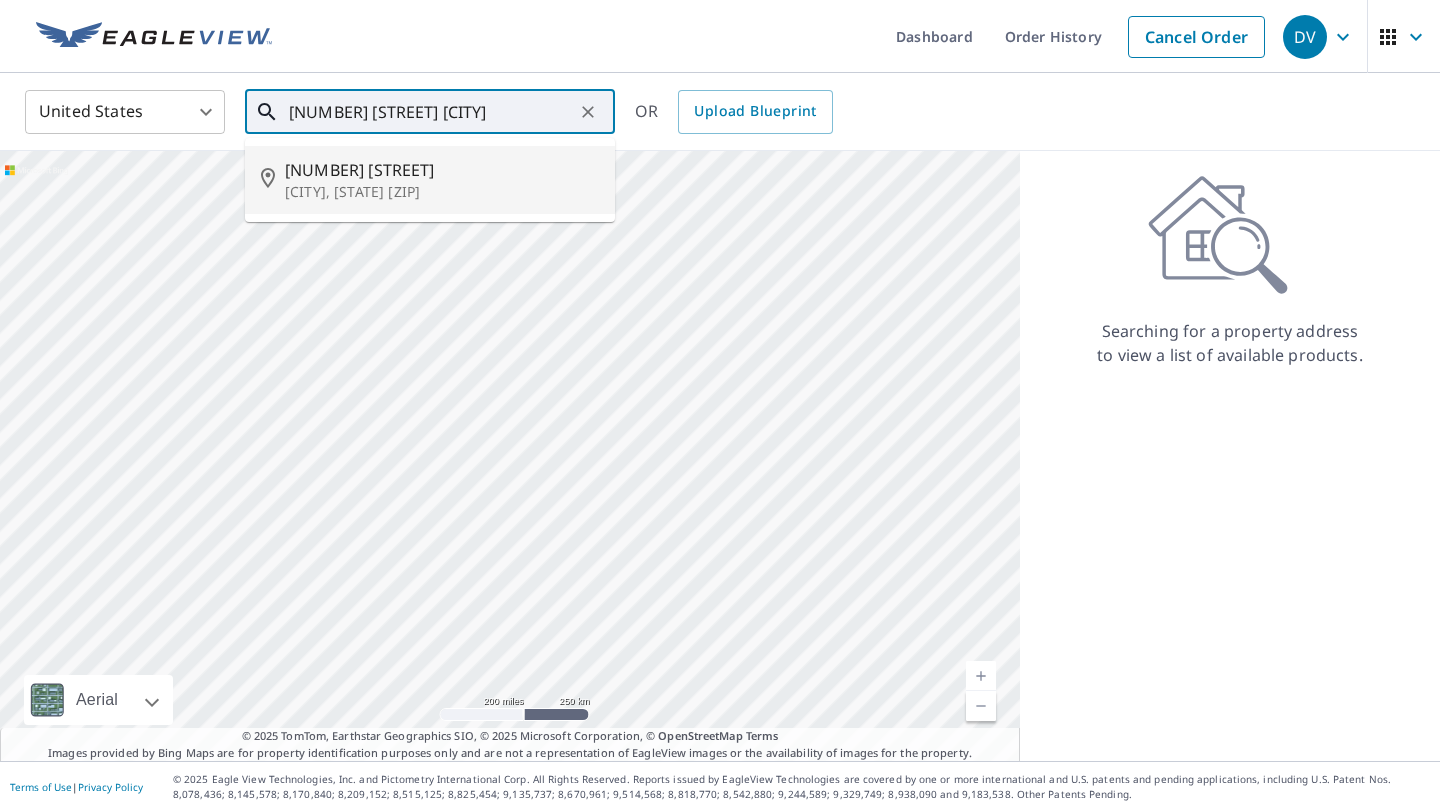 click on "330 Pearl St" at bounding box center [442, 170] 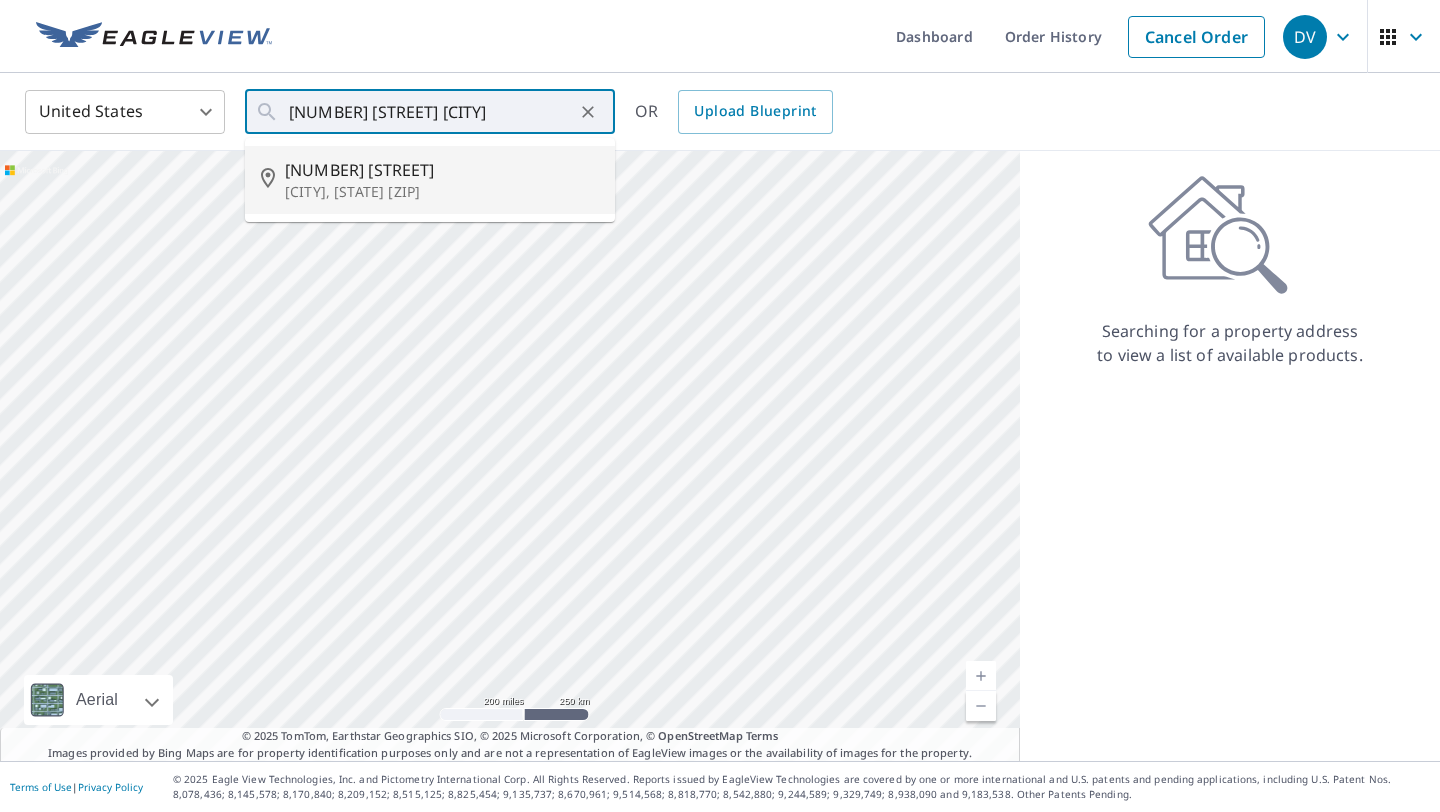 type on "330 Pearl St Boulder, CO 80302" 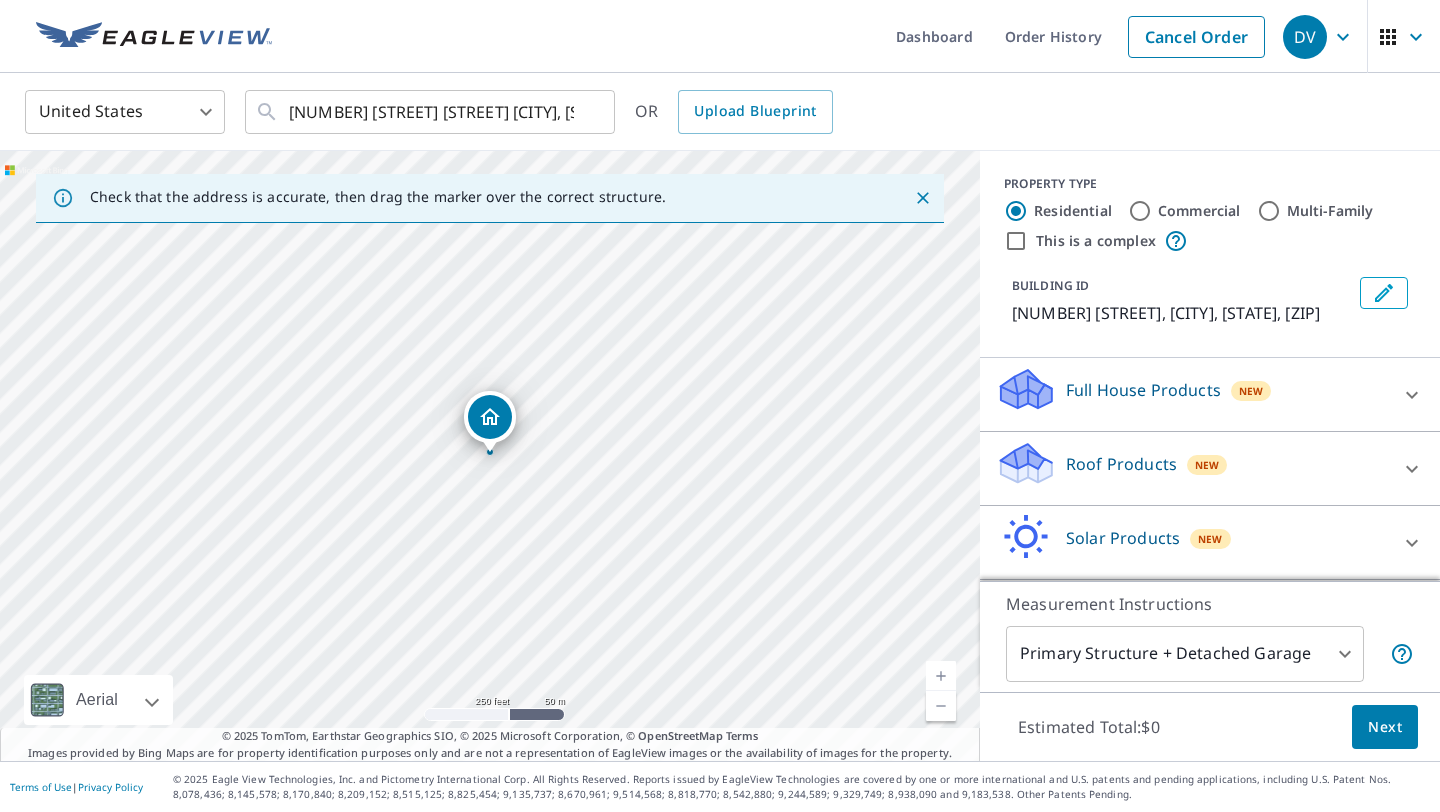 click on "Roof Products New" at bounding box center (1192, 468) 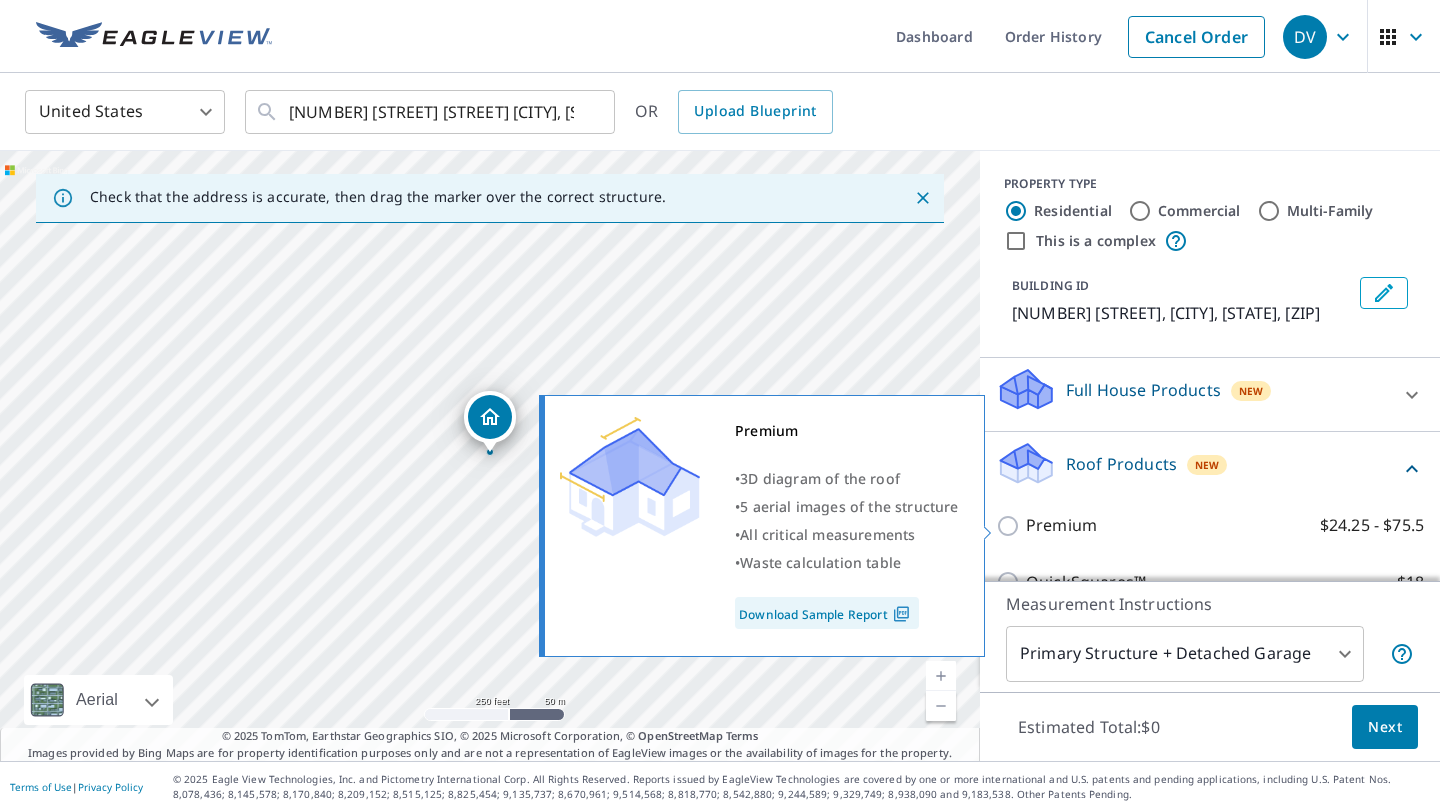 click on "Premium $24.25 - $75.5" at bounding box center [1011, 526] 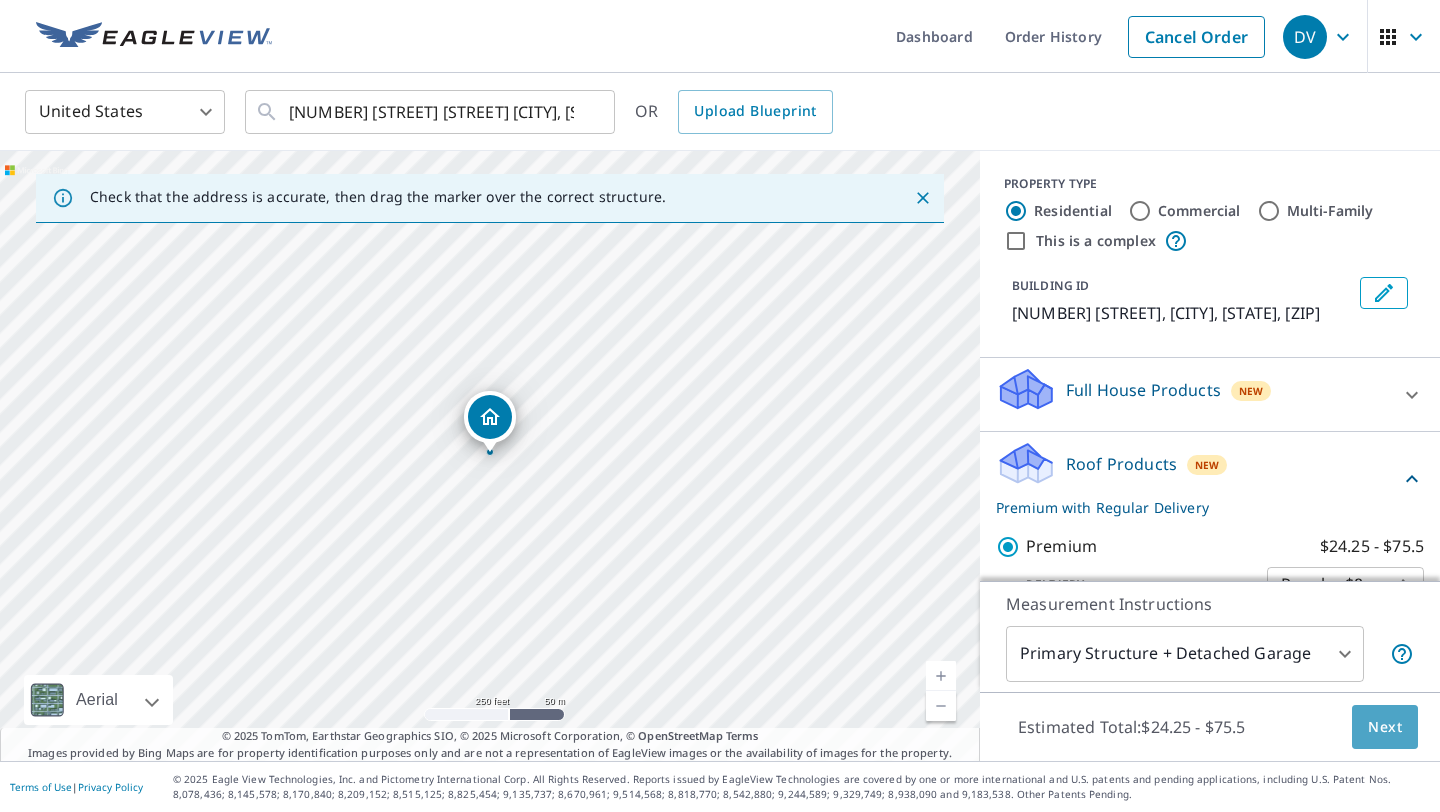 click on "Next" at bounding box center [1385, 727] 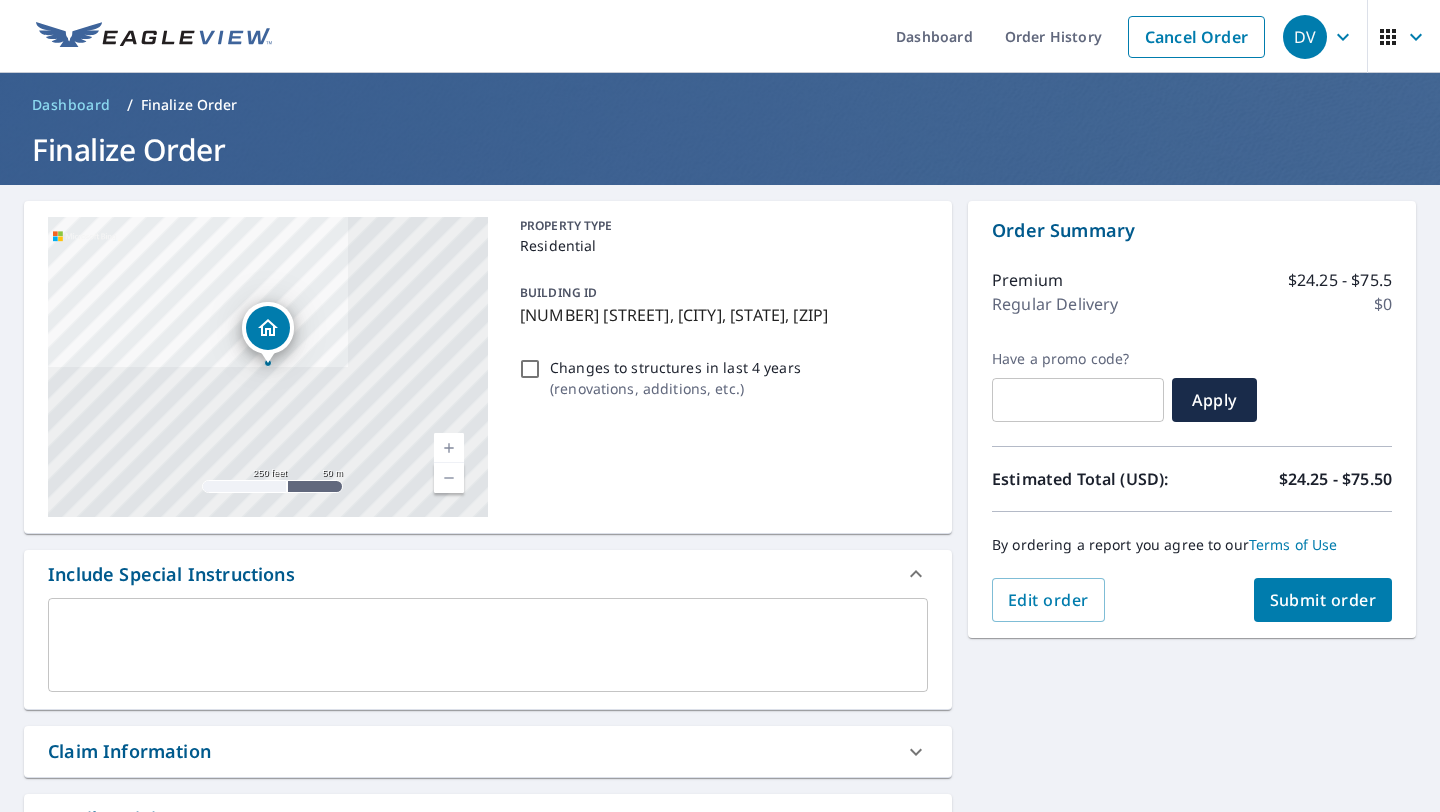 click at bounding box center [449, 448] 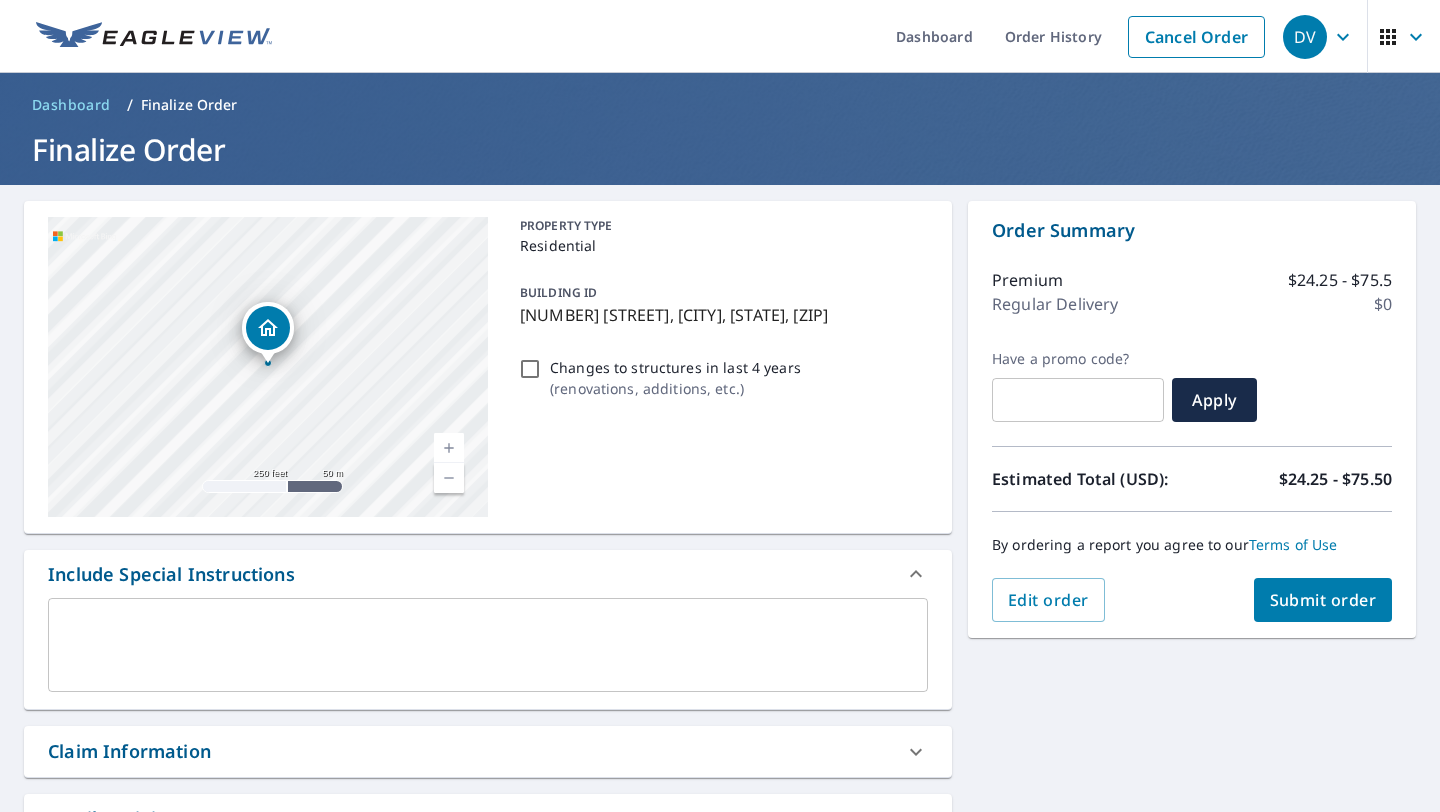 click at bounding box center [449, 448] 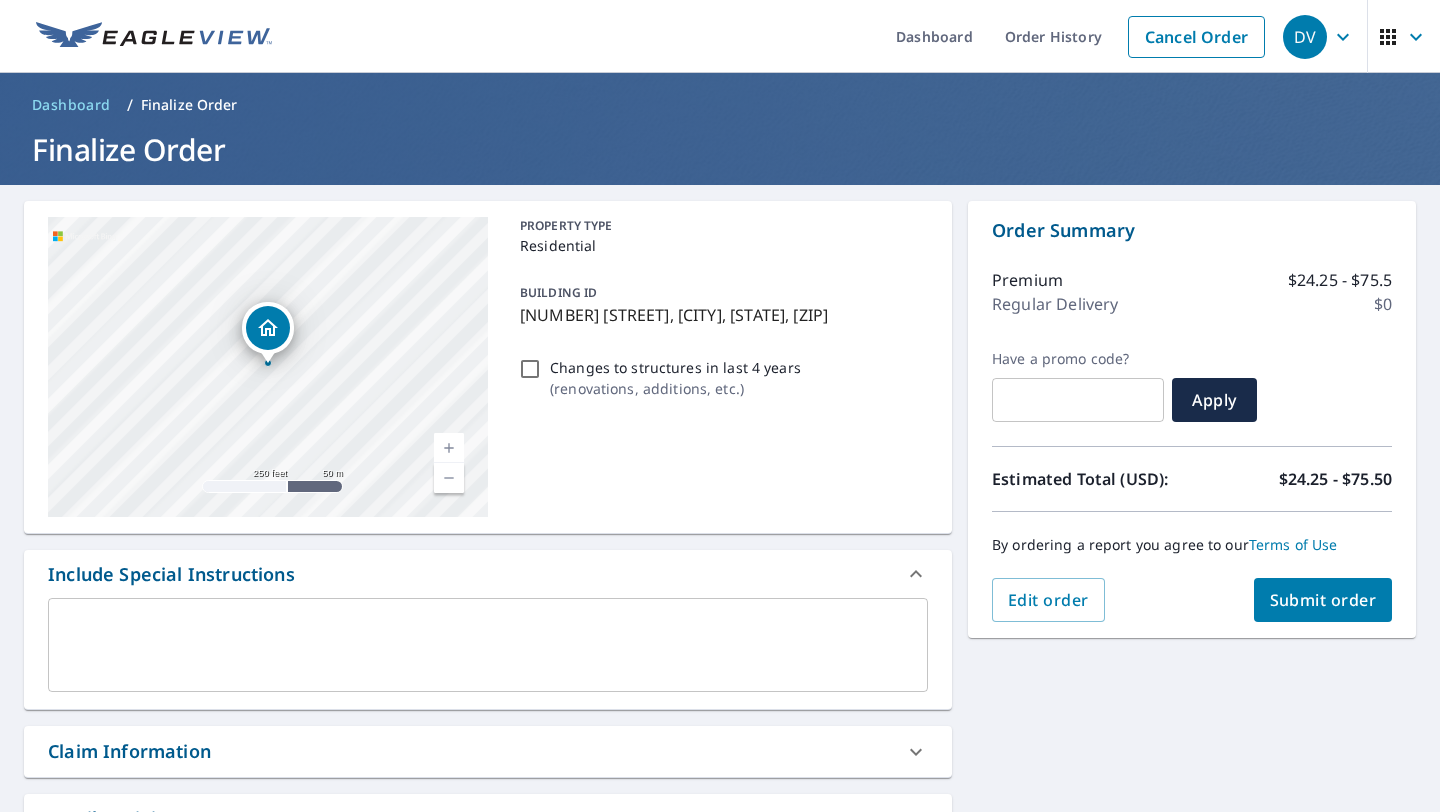 click at bounding box center [449, 448] 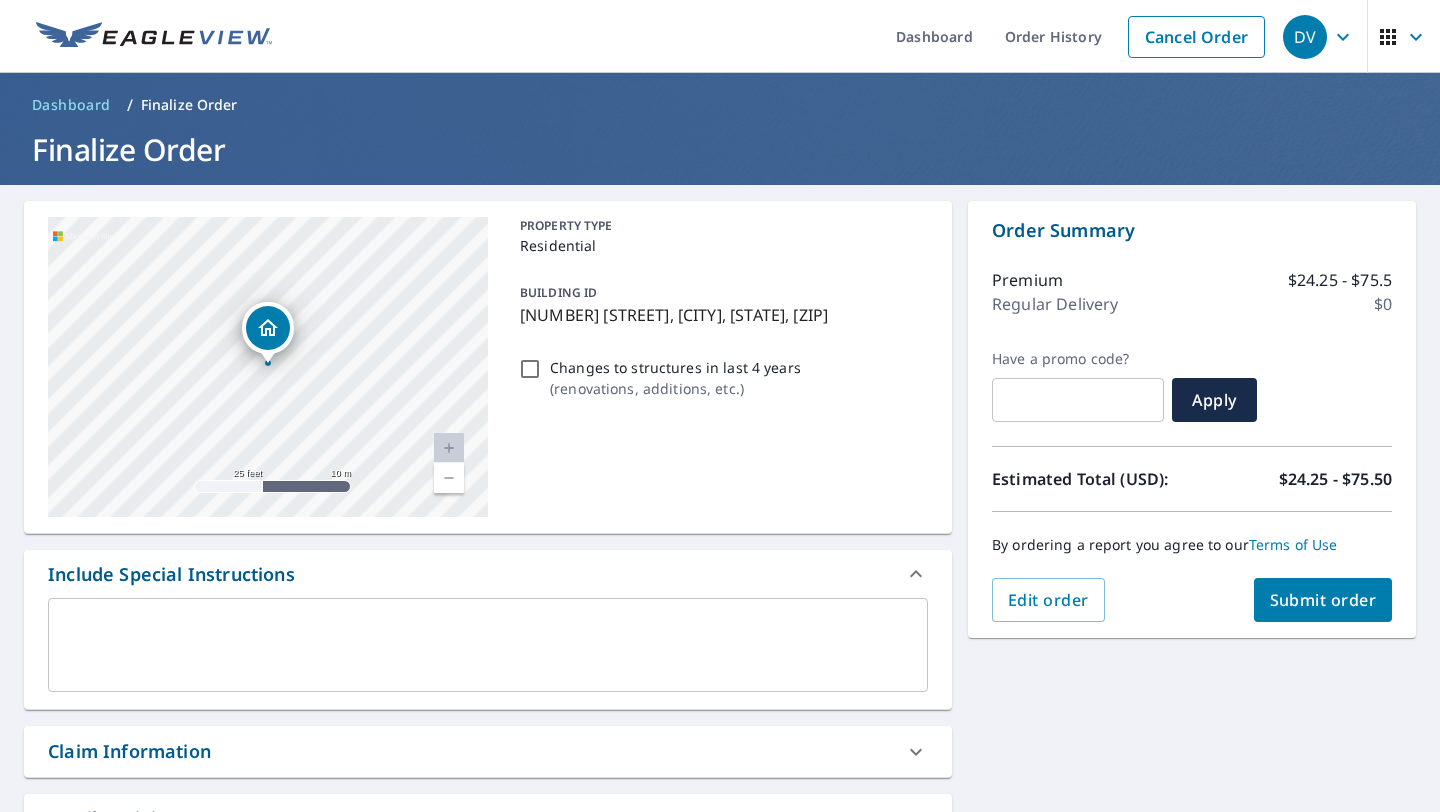 click on "Submit order" at bounding box center (1323, 600) 